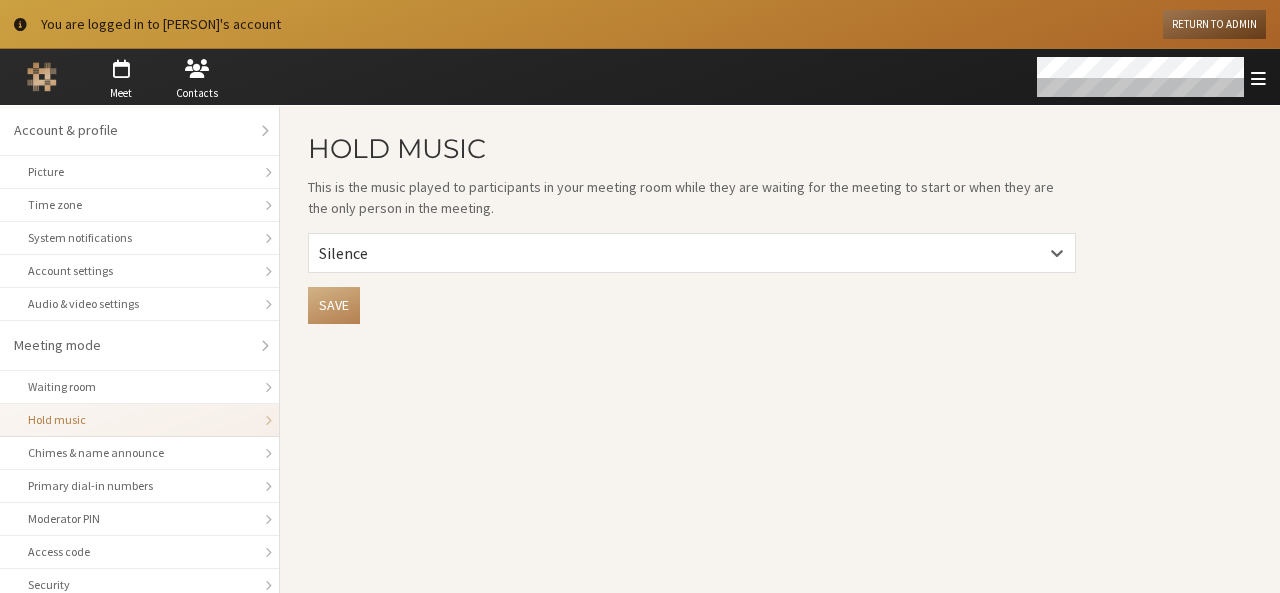 scroll, scrollTop: 0, scrollLeft: 0, axis: both 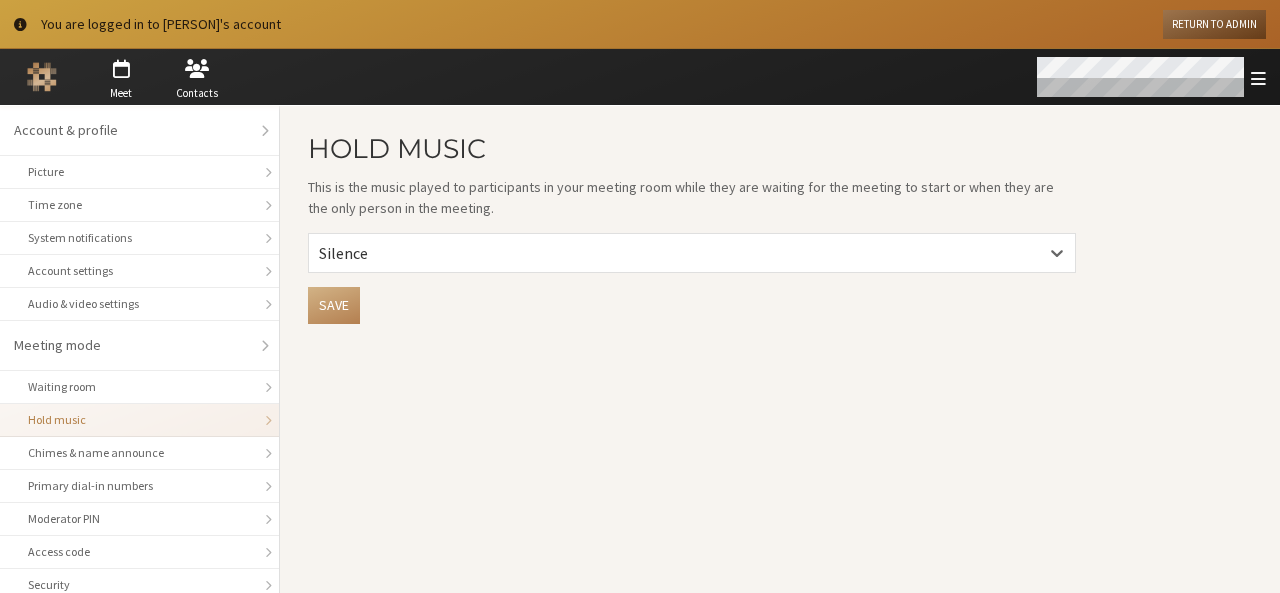 click at bounding box center [1150, 77] 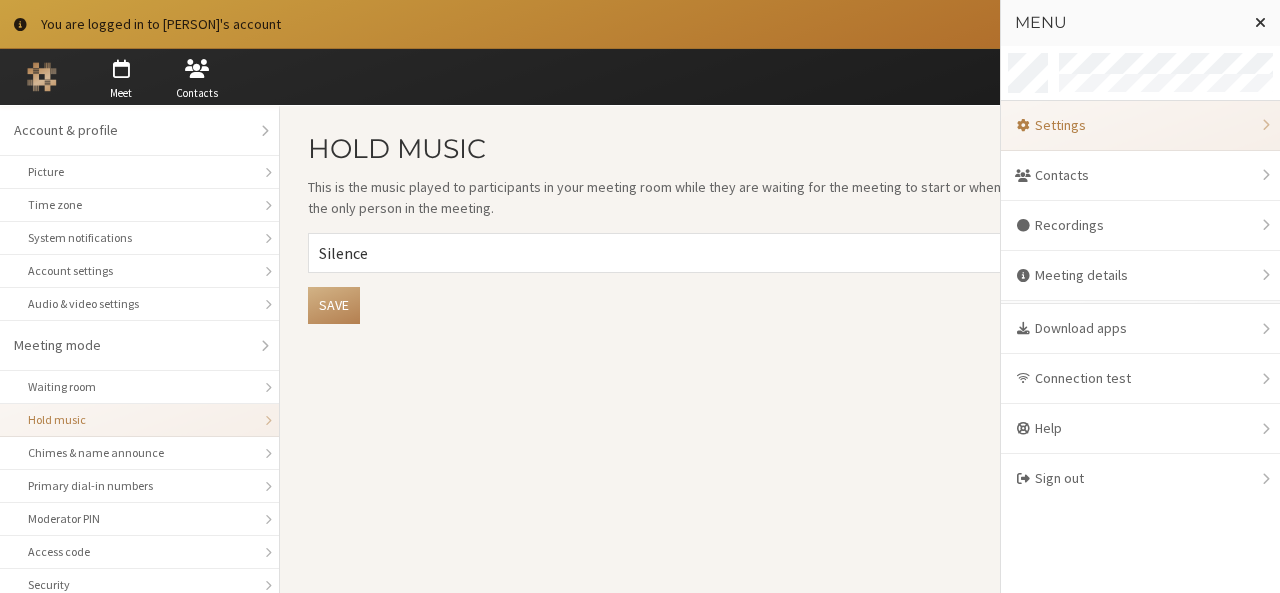 click on "Settings" at bounding box center (1140, 126) 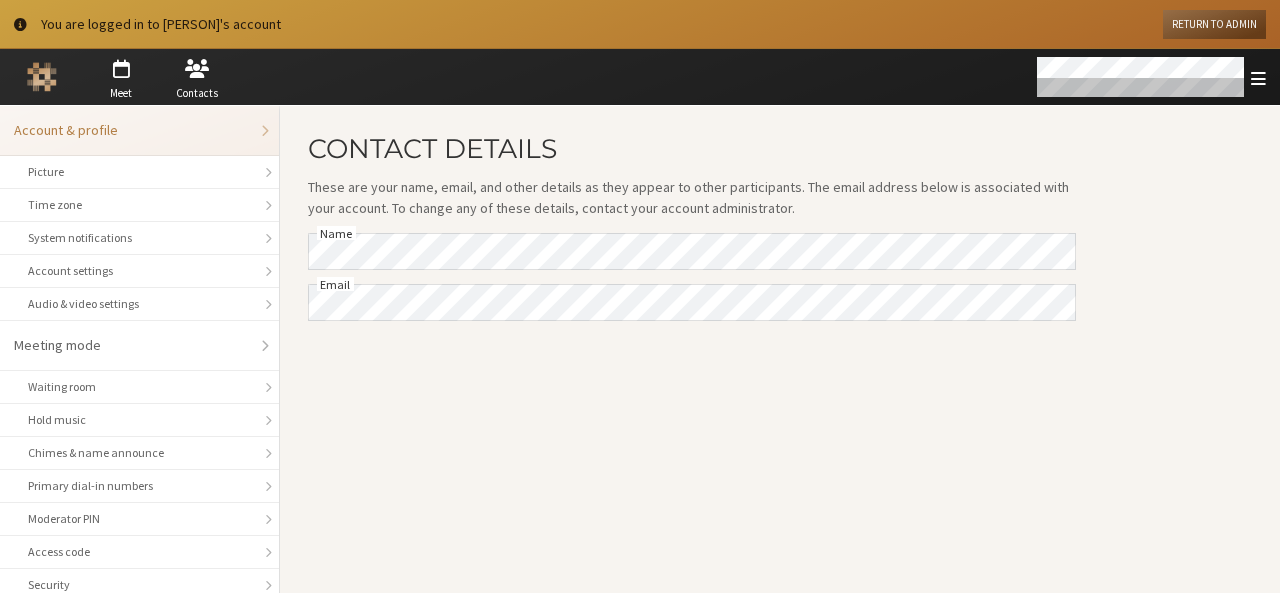 click on "Return to Admin" at bounding box center (1214, 24) 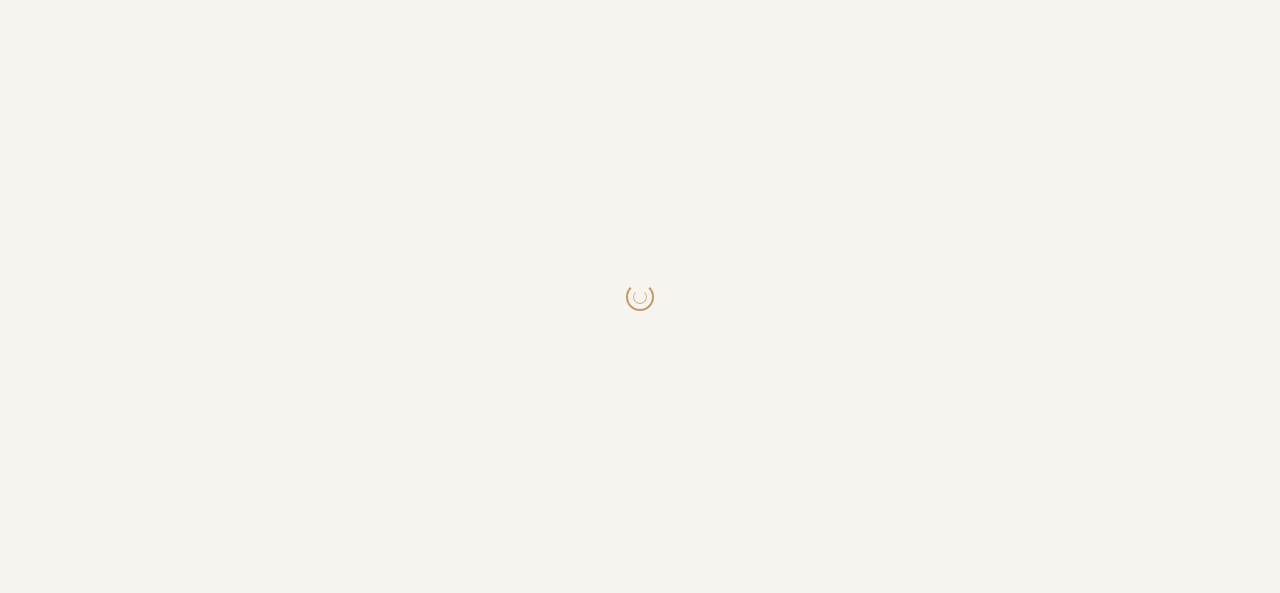 scroll, scrollTop: 0, scrollLeft: 0, axis: both 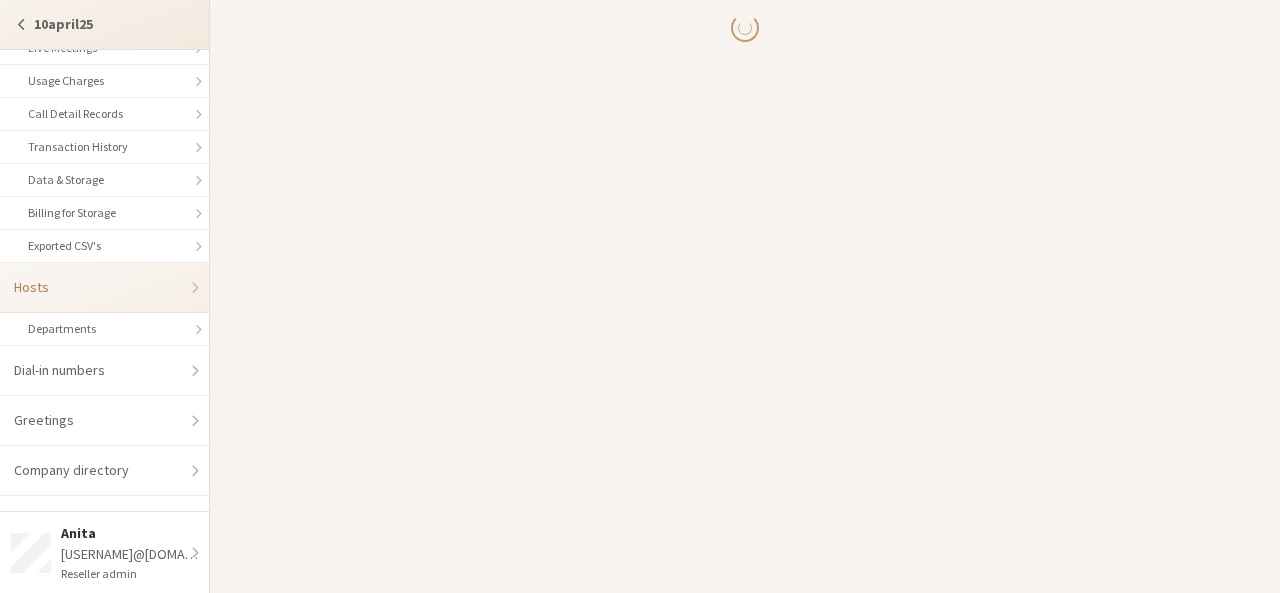 select on "25" 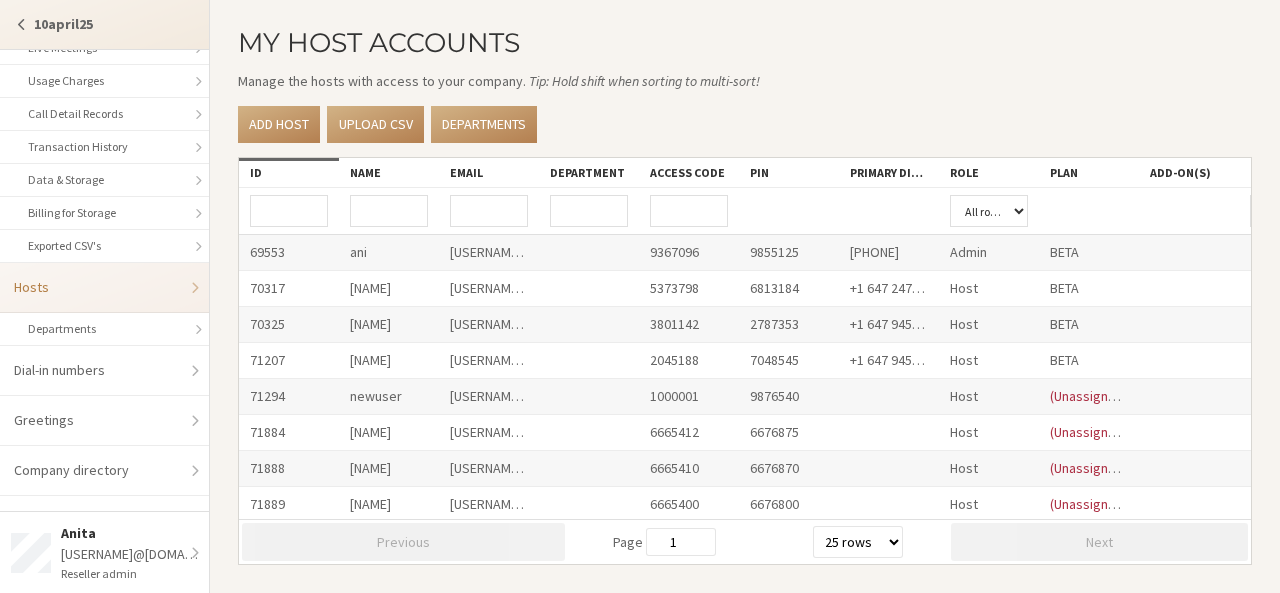 scroll, scrollTop: 48, scrollLeft: 0, axis: vertical 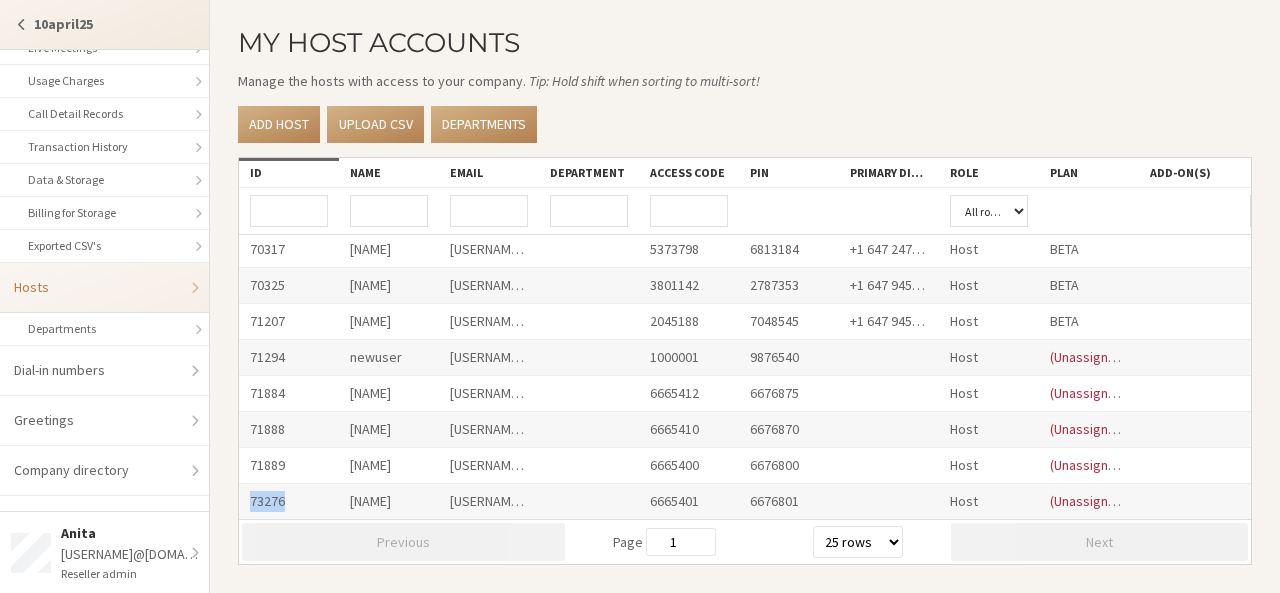 drag, startPoint x: 300, startPoint y: 487, endPoint x: 244, endPoint y: 487, distance: 56 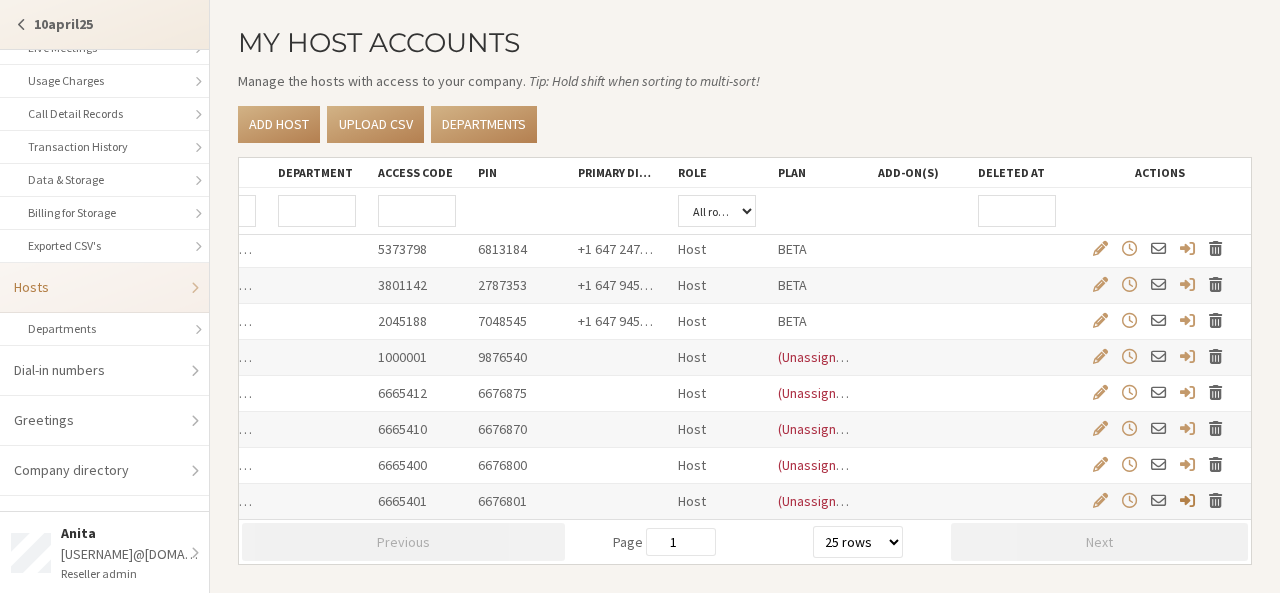click at bounding box center [1187, 500] 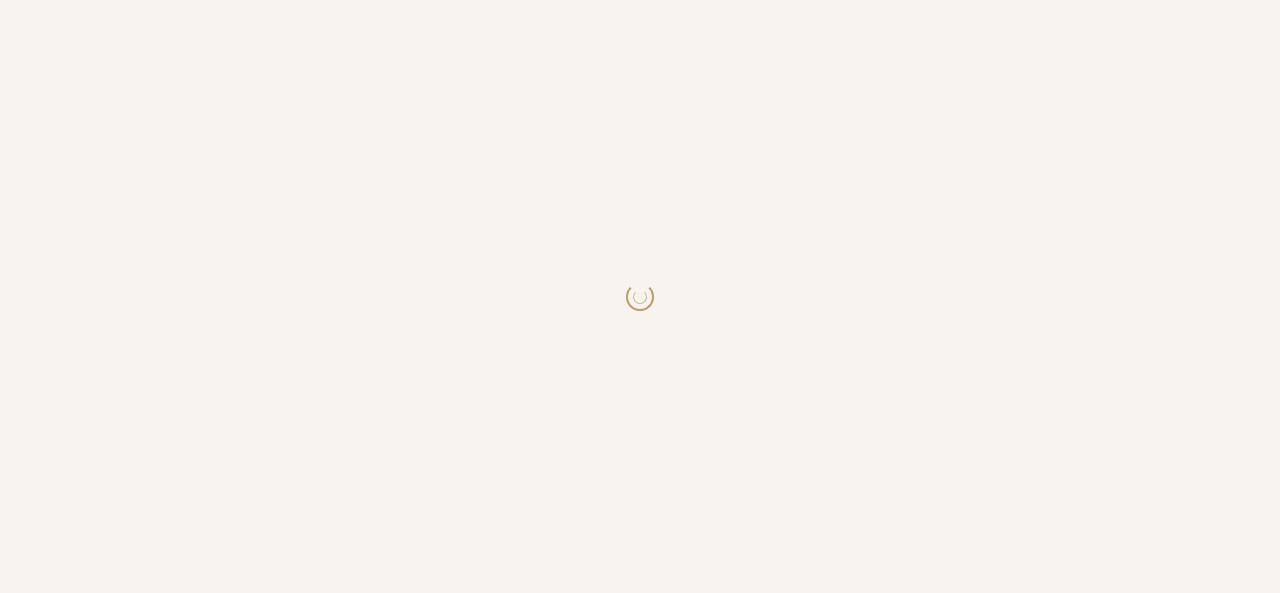 scroll, scrollTop: 0, scrollLeft: 0, axis: both 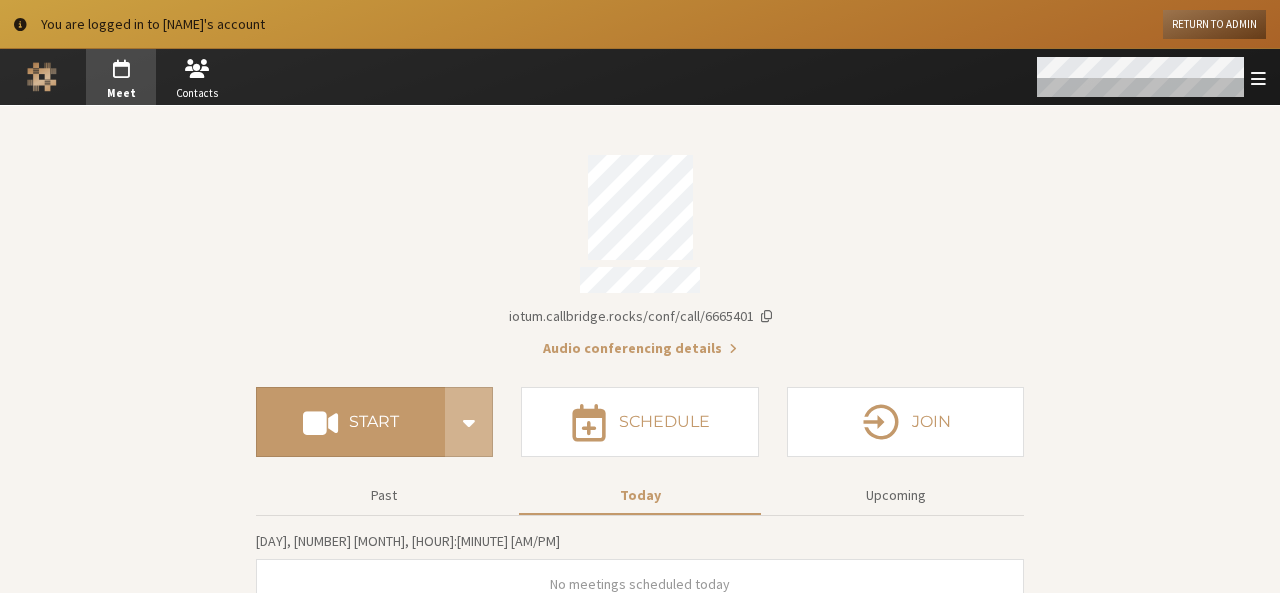 click at bounding box center (1258, 78) 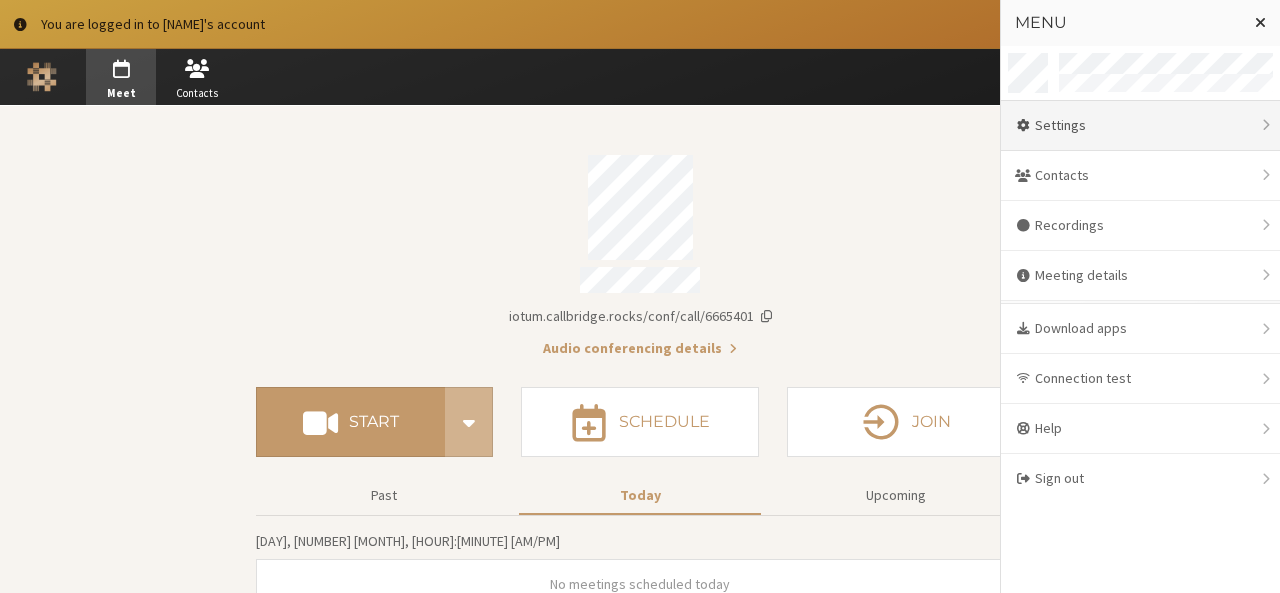 click on "Settings" at bounding box center (1140, 126) 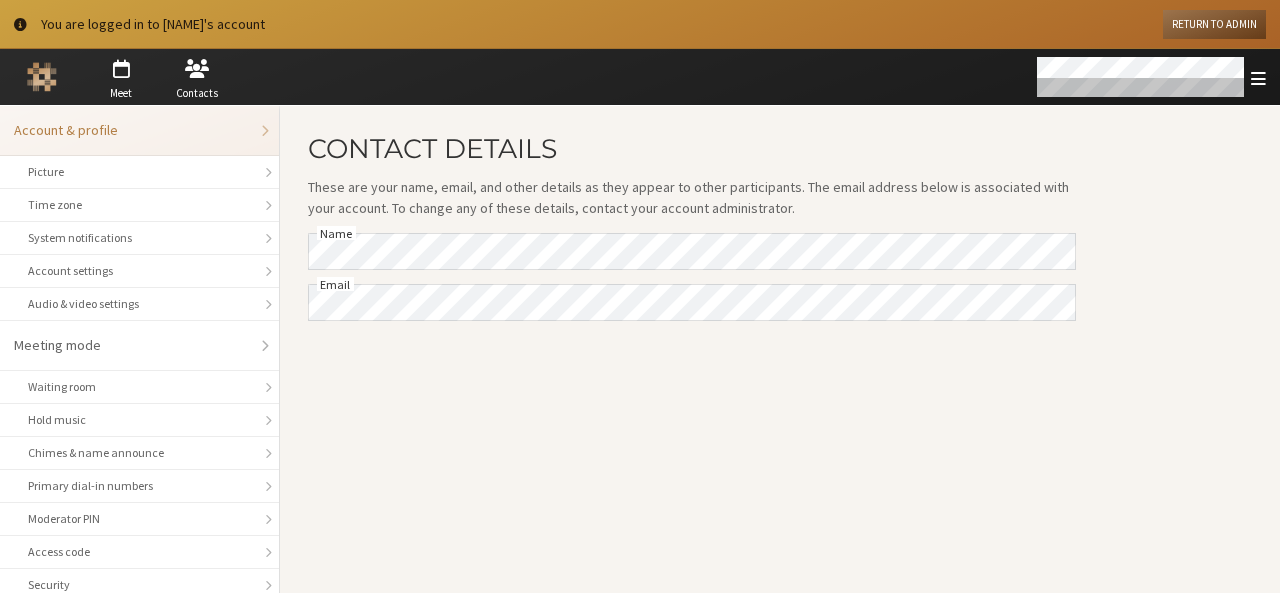scroll, scrollTop: 118, scrollLeft: 0, axis: vertical 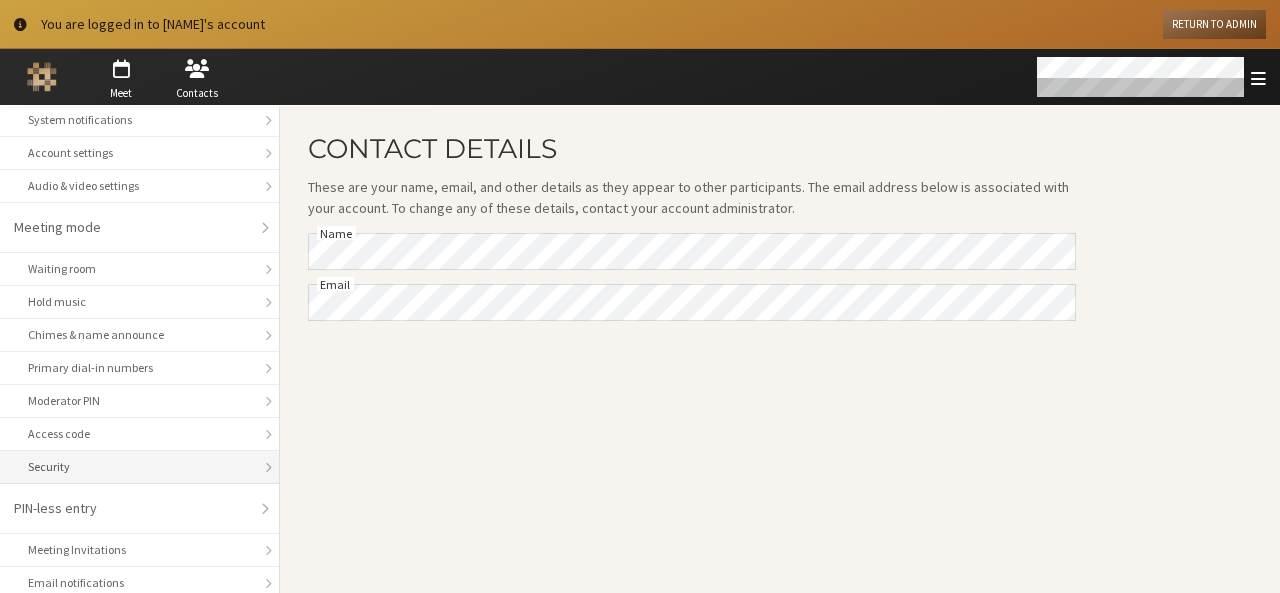 click on "Security" at bounding box center (139, 467) 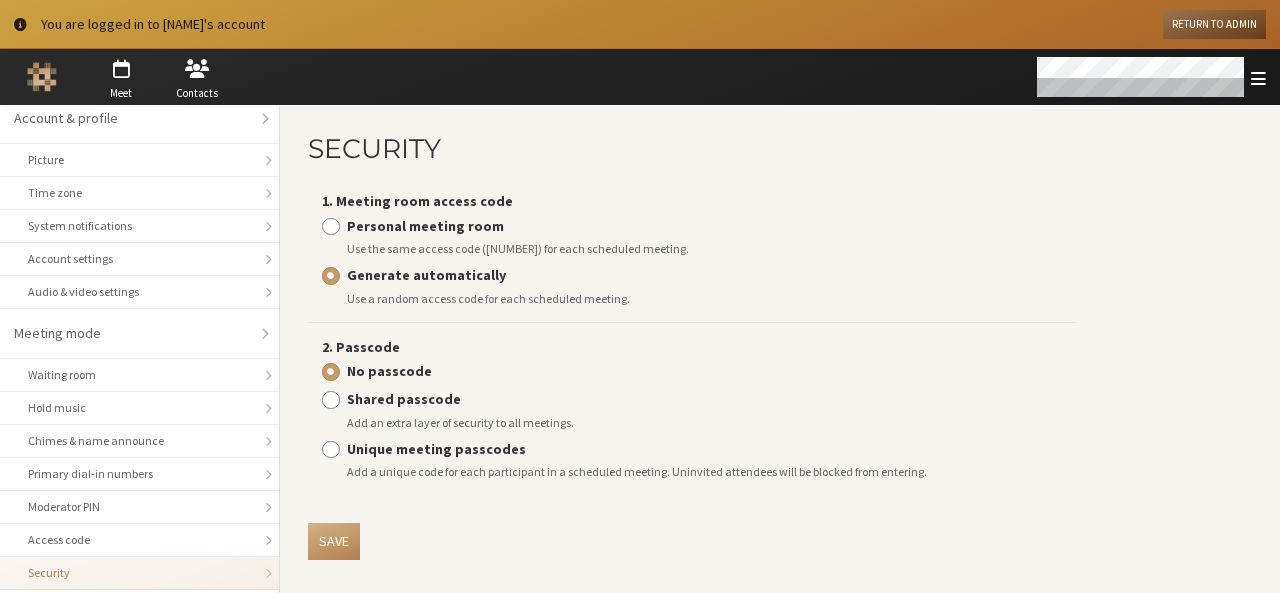 scroll, scrollTop: 10, scrollLeft: 0, axis: vertical 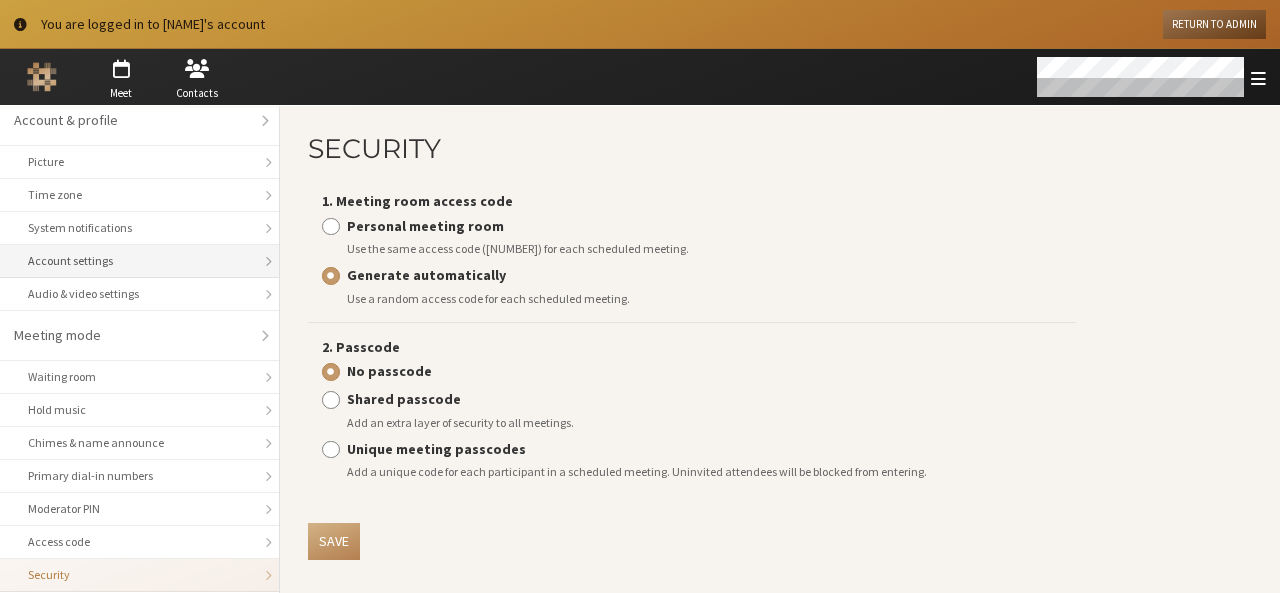 click on "Account settings" at bounding box center (139, 261) 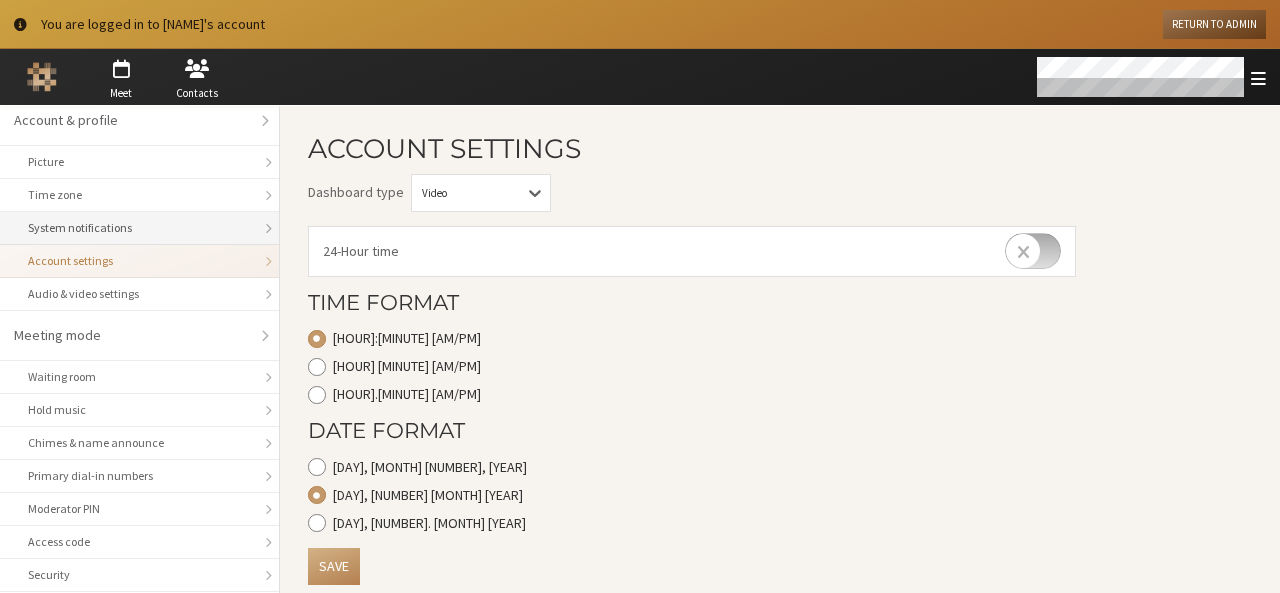 click on "System notifications" at bounding box center [139, 228] 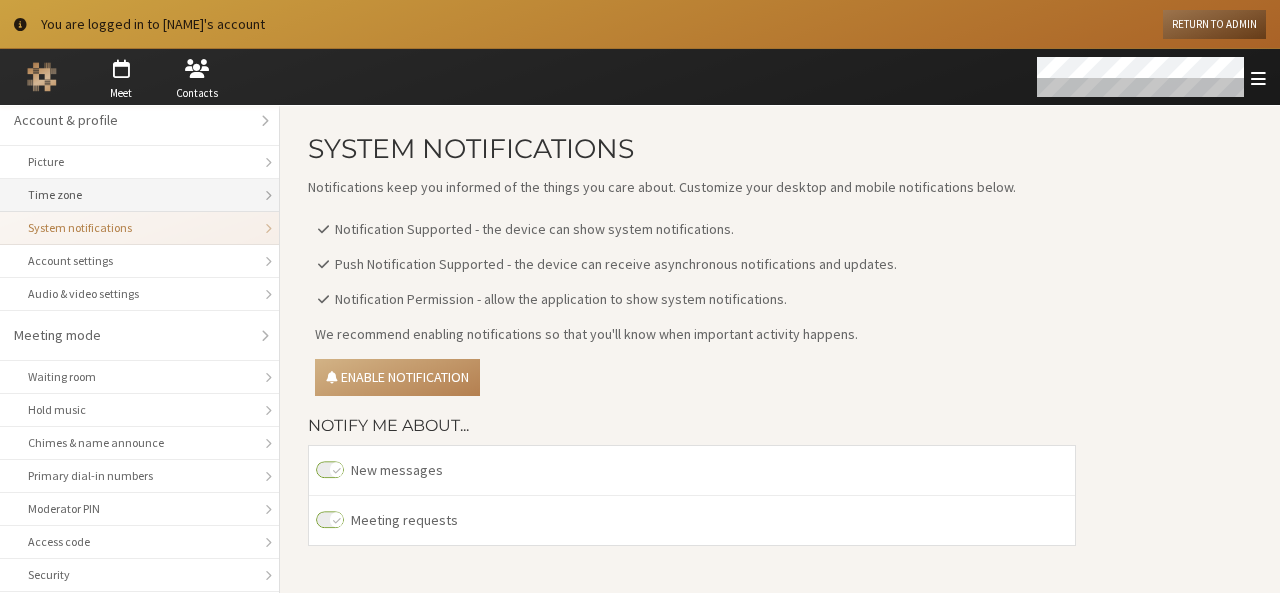 click on "Time zone" at bounding box center (139, 195) 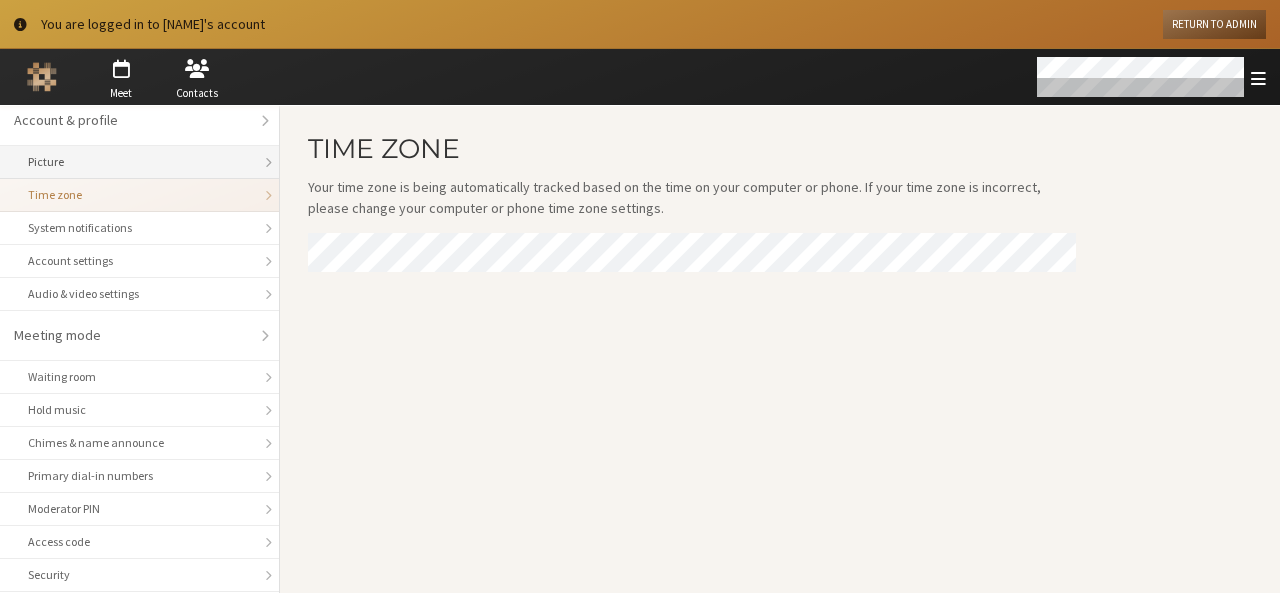 click on "Picture" at bounding box center (139, 162) 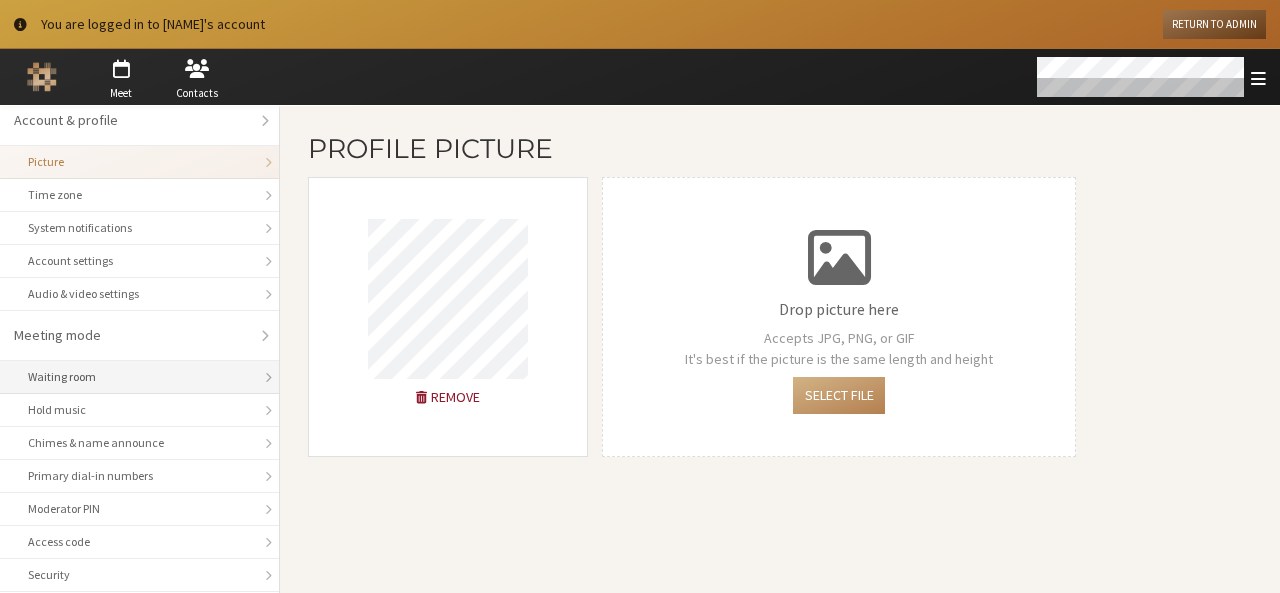 click on "Waiting room" at bounding box center (139, 377) 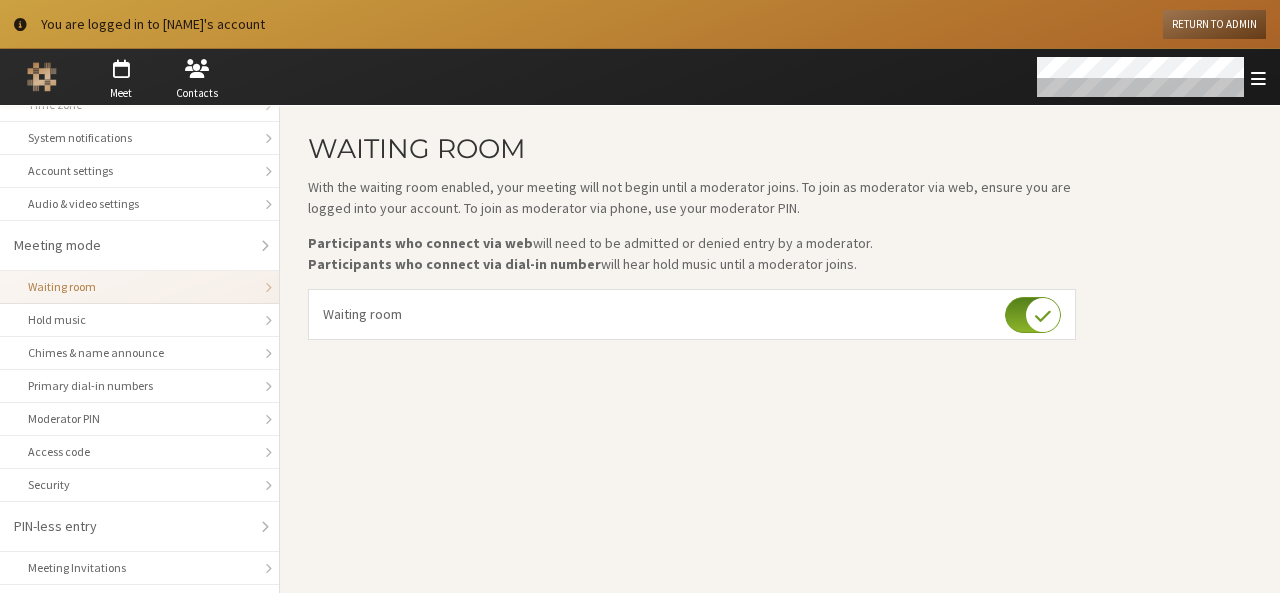 scroll, scrollTop: 108, scrollLeft: 0, axis: vertical 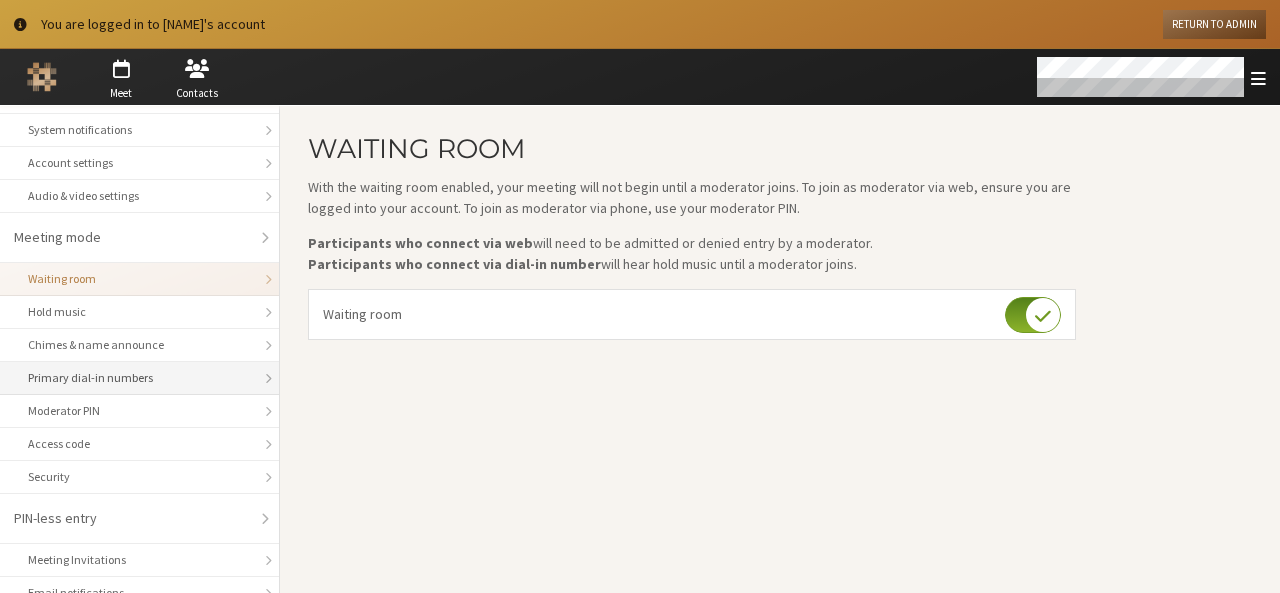 click on "Primary dial-in numbers" at bounding box center (139, 378) 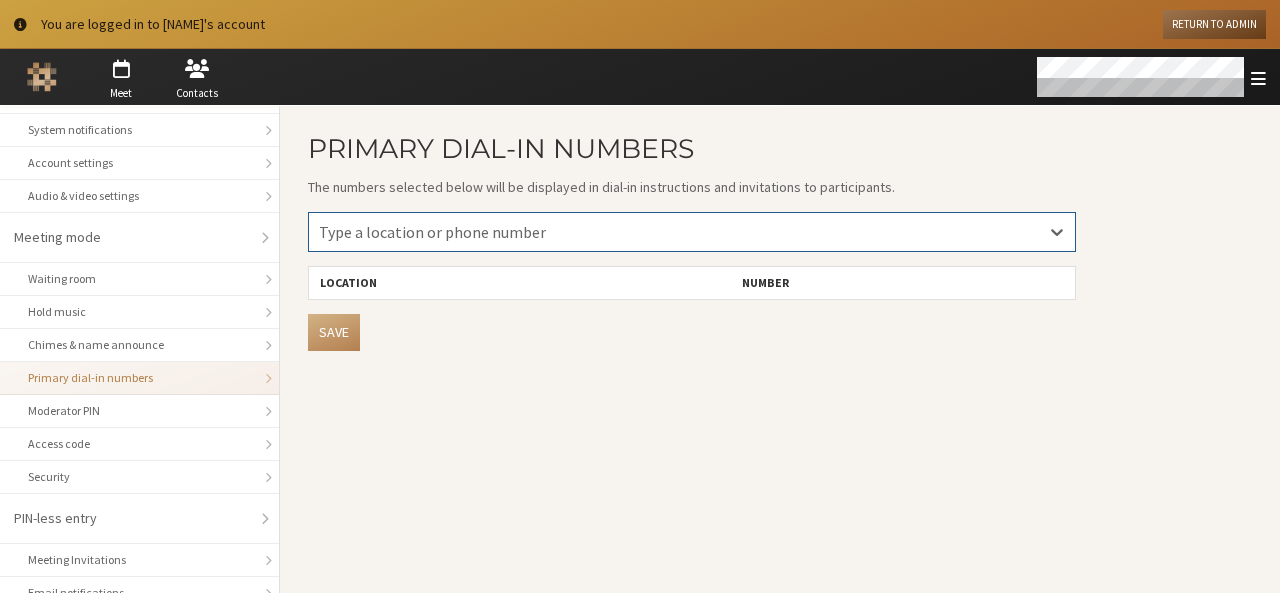 scroll, scrollTop: 118, scrollLeft: 0, axis: vertical 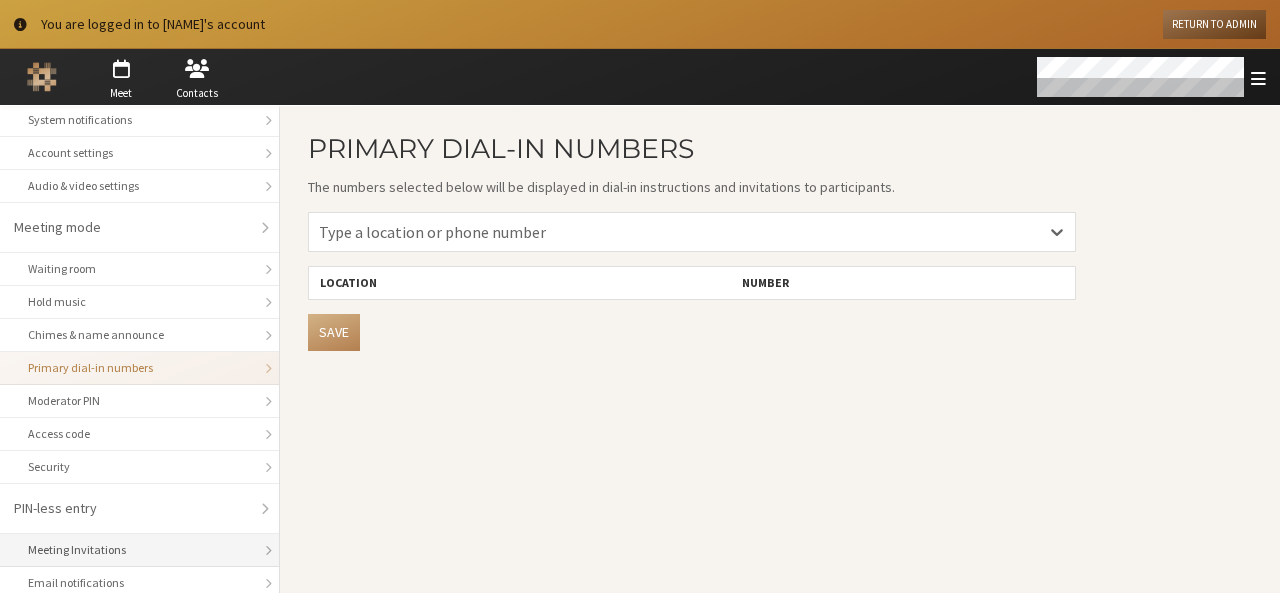 click on "Meeting Invitations" at bounding box center [139, 550] 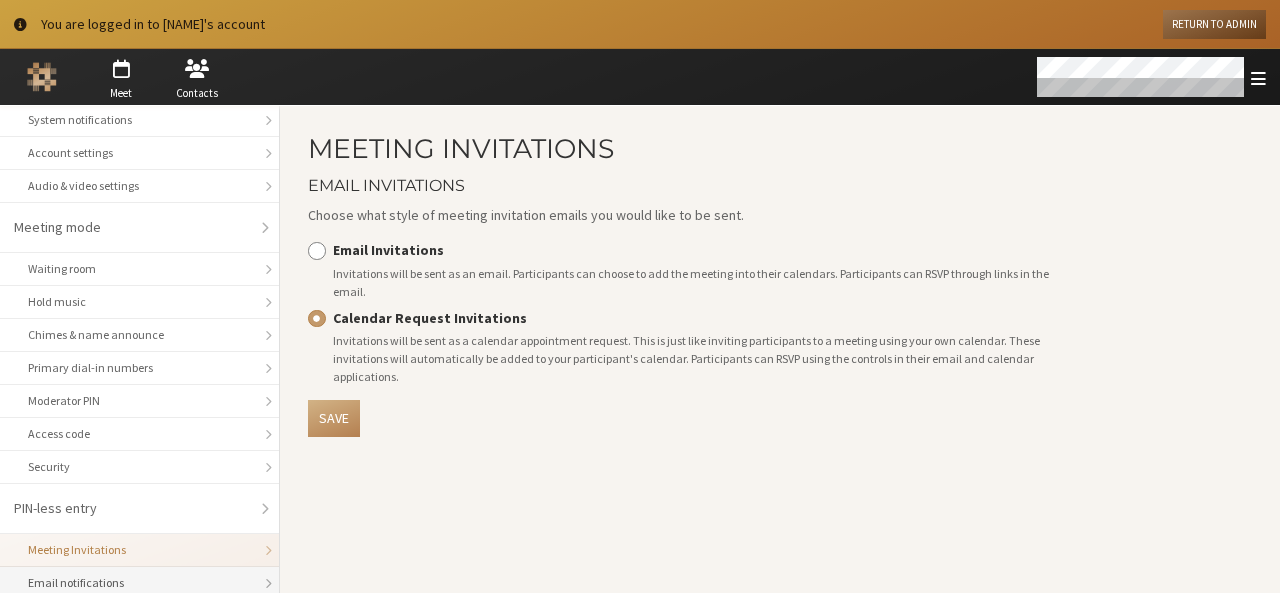 click on "Email notifications" at bounding box center (139, 583) 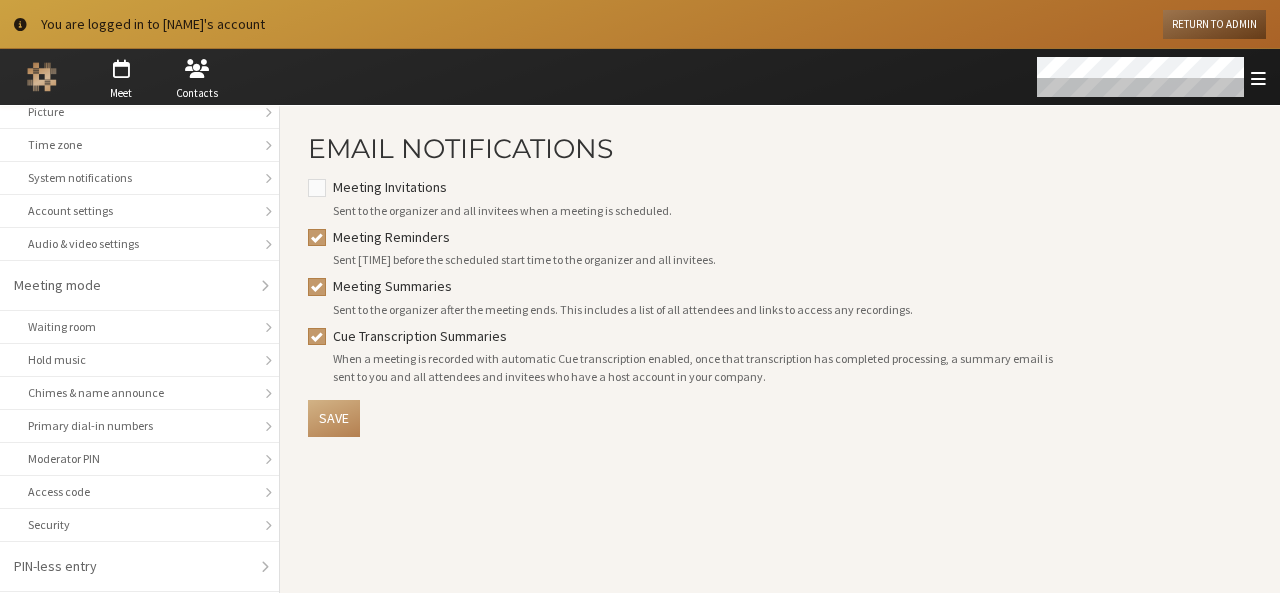 scroll, scrollTop: 0, scrollLeft: 0, axis: both 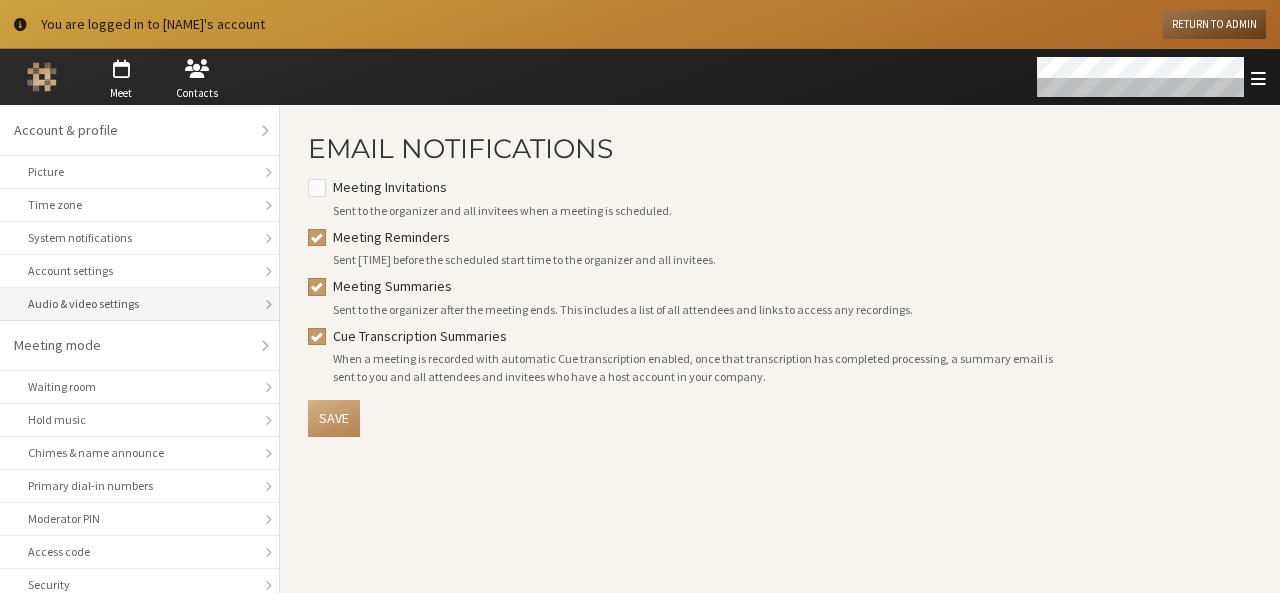 click on "Audio & video settings" at bounding box center (139, 304) 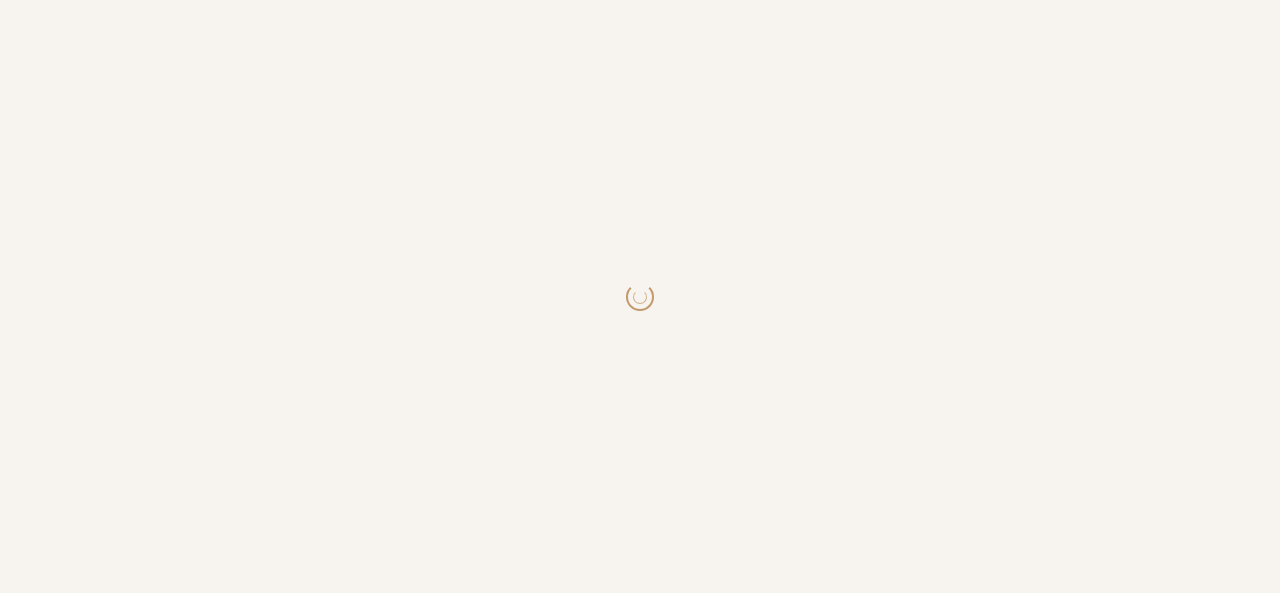 scroll, scrollTop: 0, scrollLeft: 0, axis: both 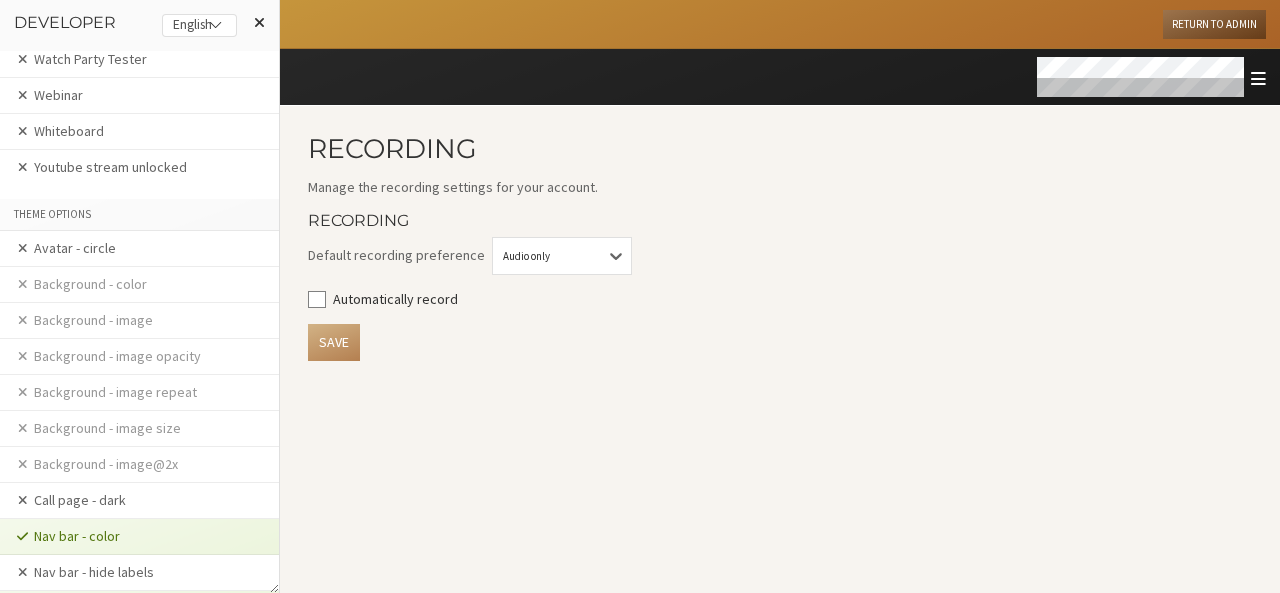 click on "Manage the recording settings for your account." at bounding box center (692, 187) 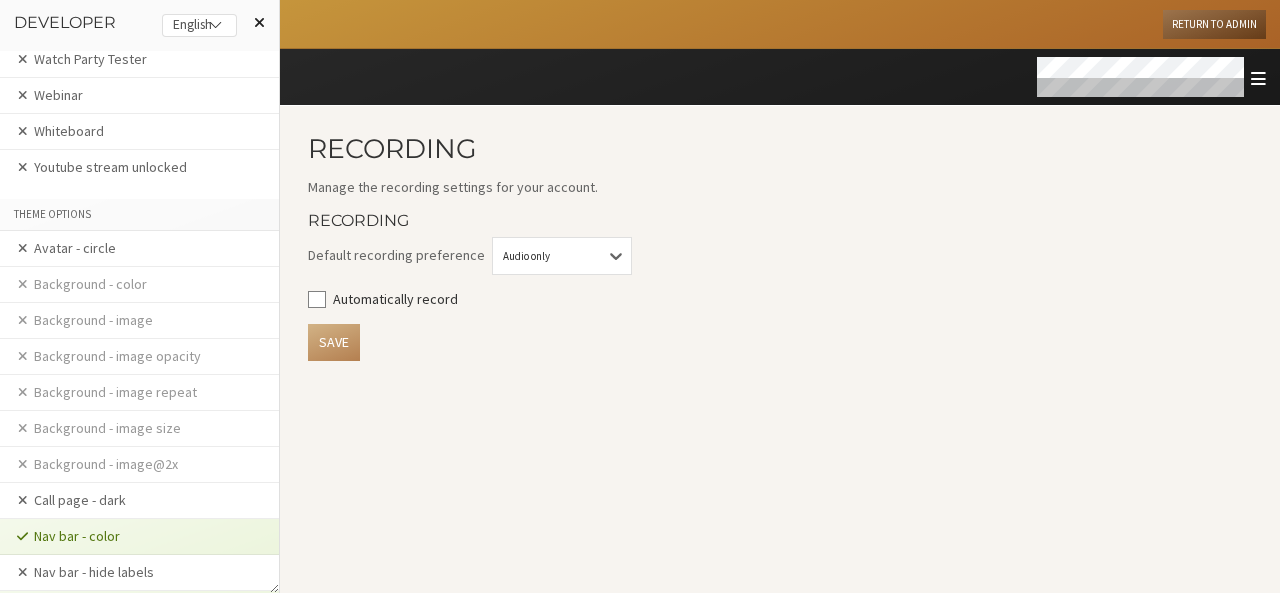 click at bounding box center (259, 23) 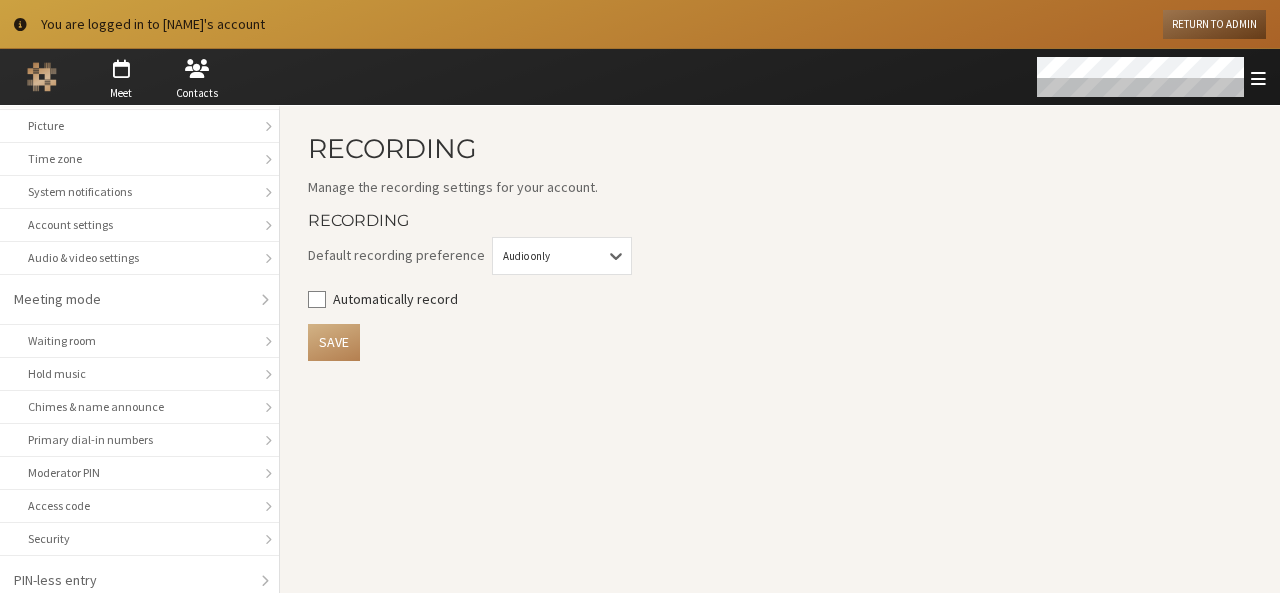 scroll, scrollTop: 118, scrollLeft: 0, axis: vertical 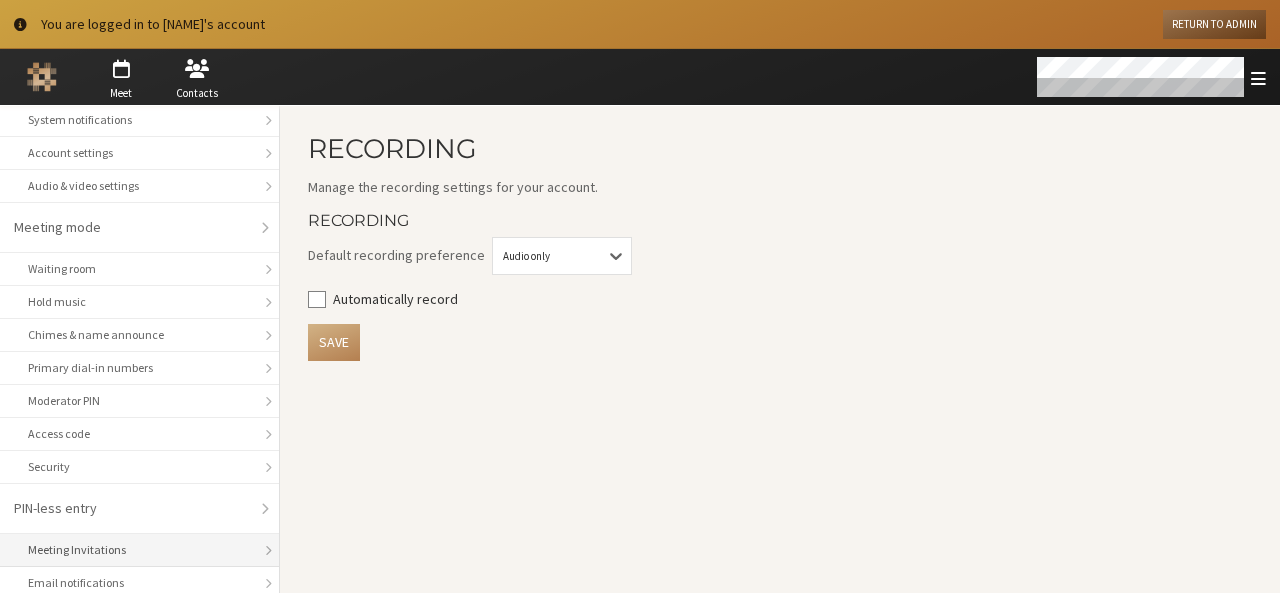 click on "Meeting Invitations" at bounding box center (139, 550) 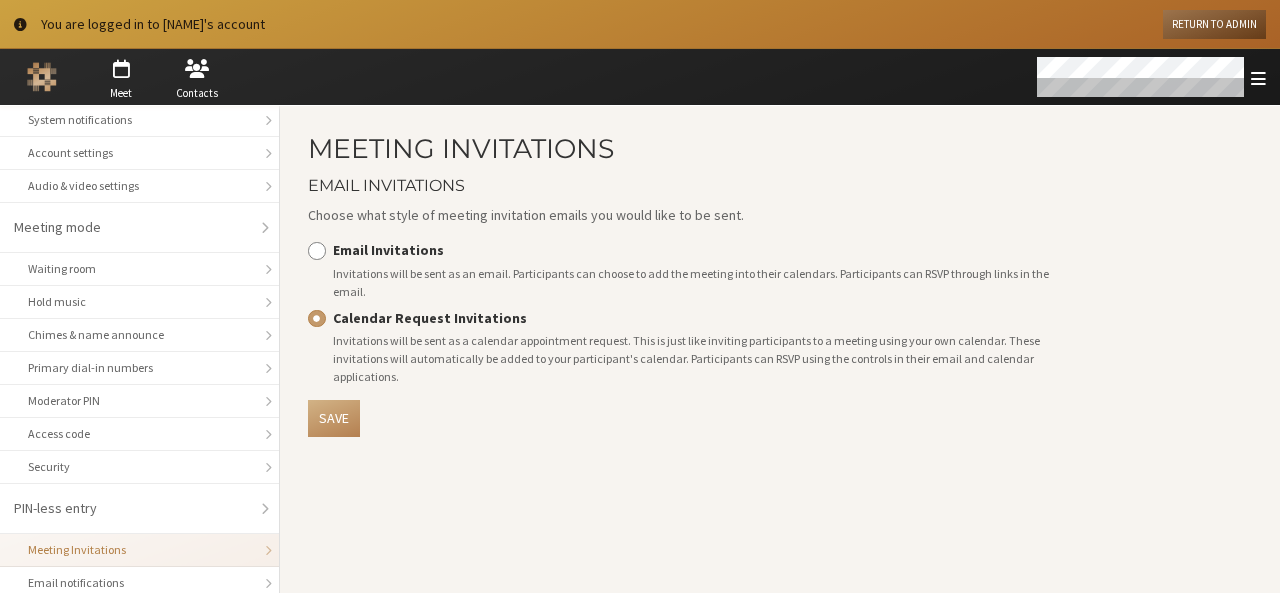 radio on "true" 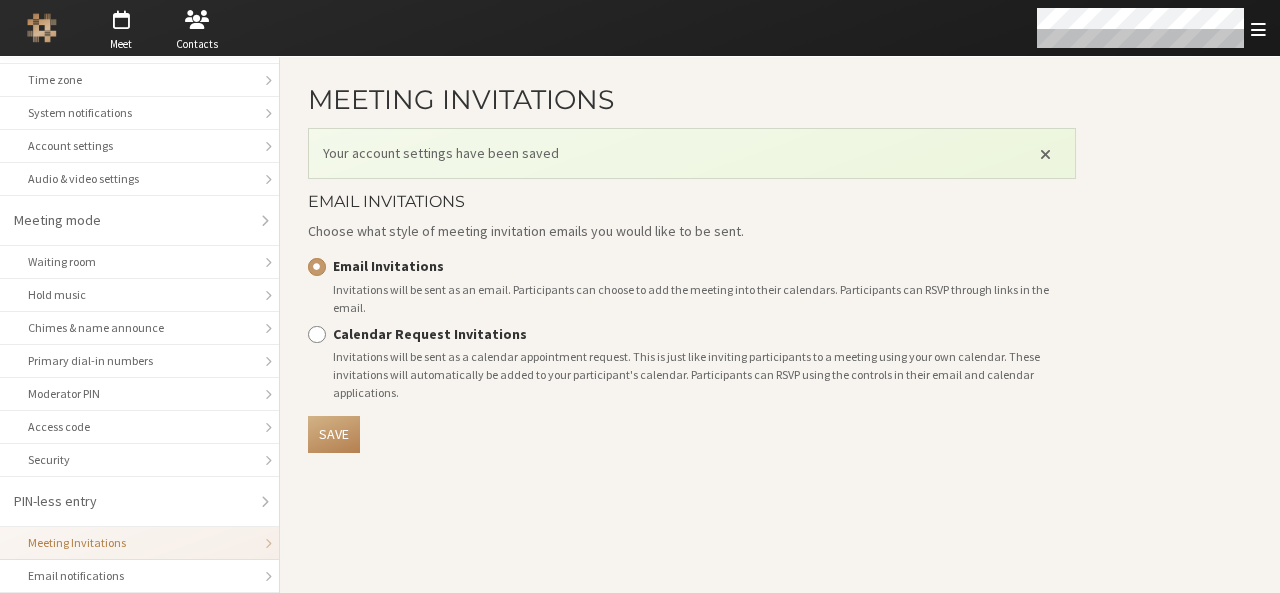 scroll, scrollTop: 70, scrollLeft: 0, axis: vertical 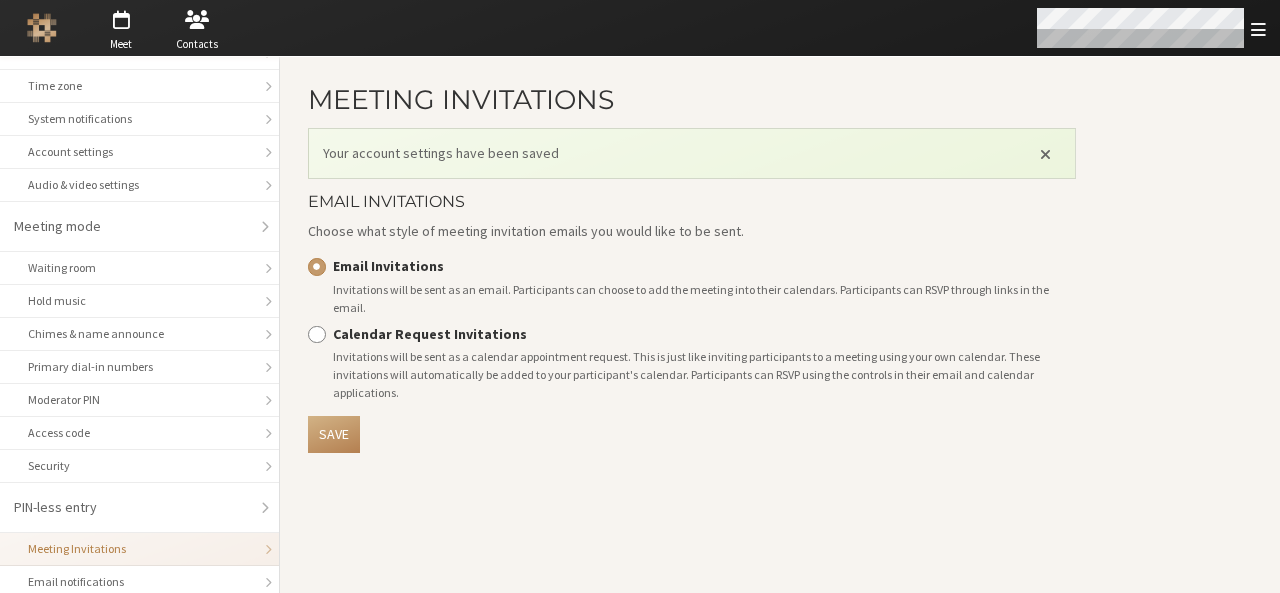 click at bounding box center (1150, 28) 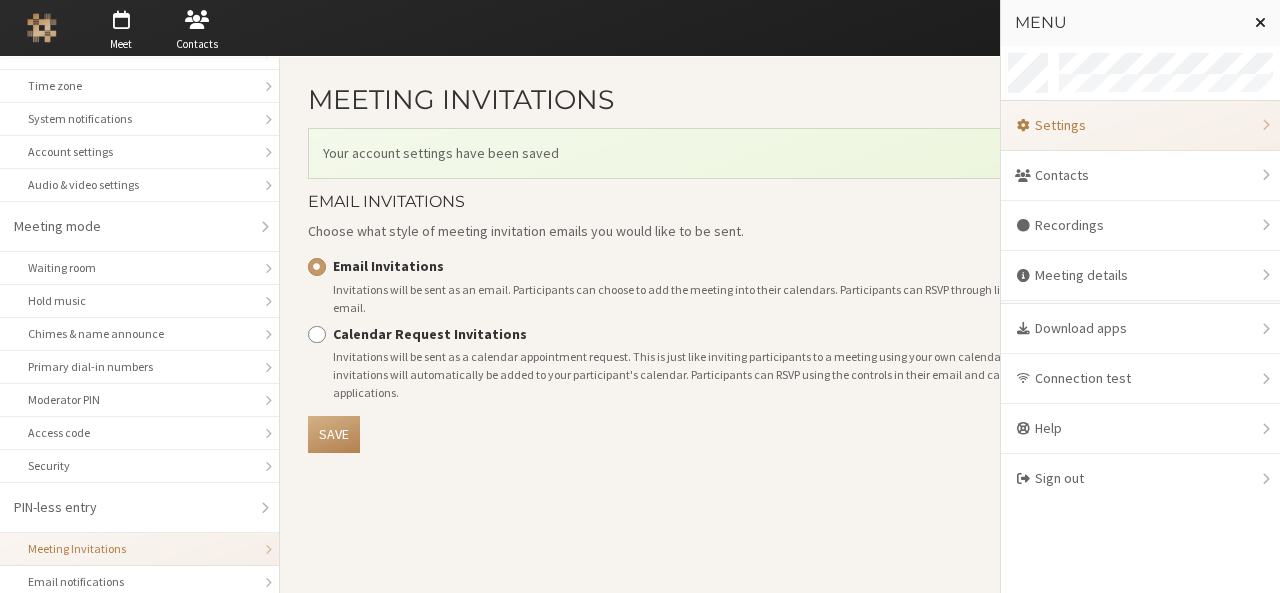 click at bounding box center [1260, 23] 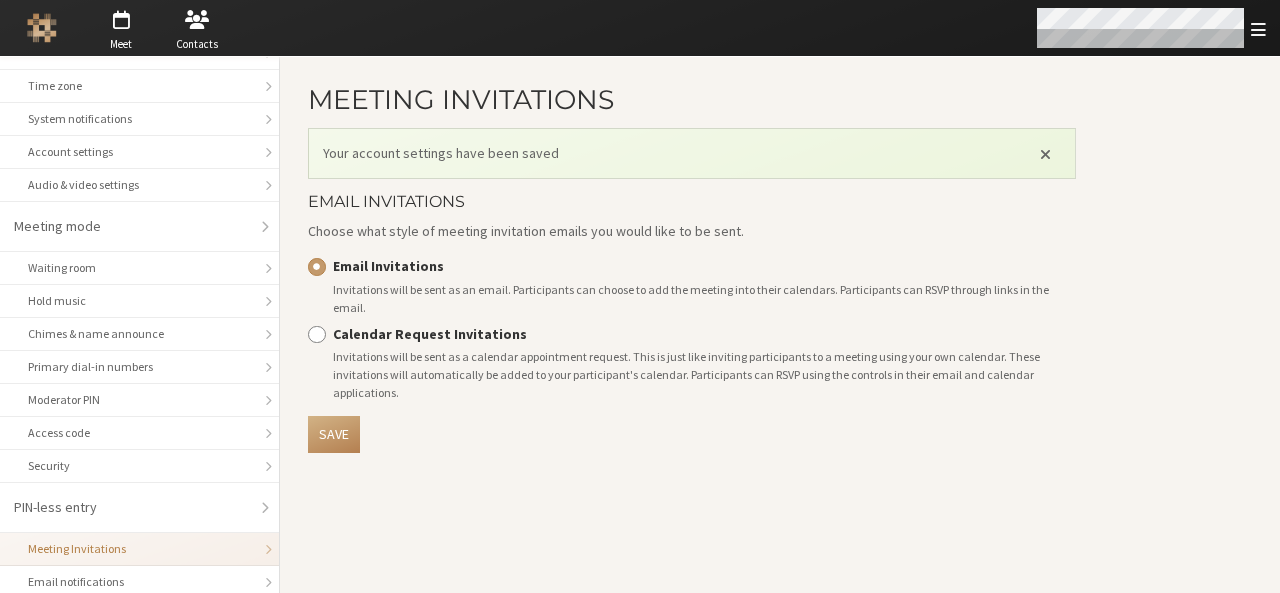 click at bounding box center [1150, 28] 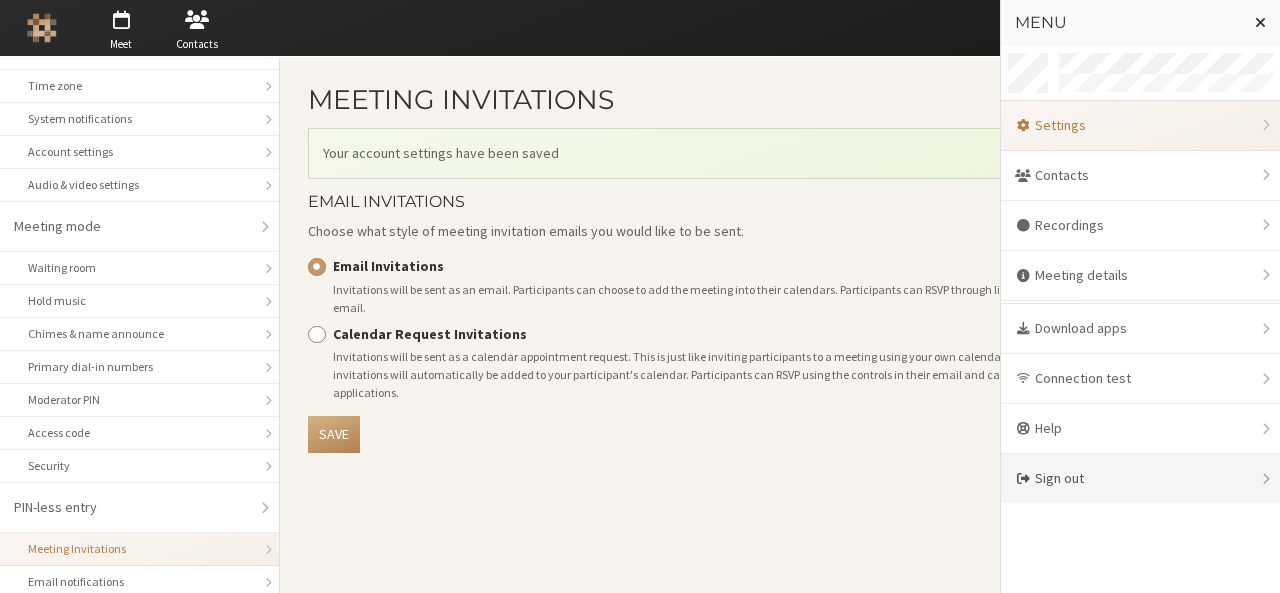 click on "Sign out" at bounding box center (1140, 478) 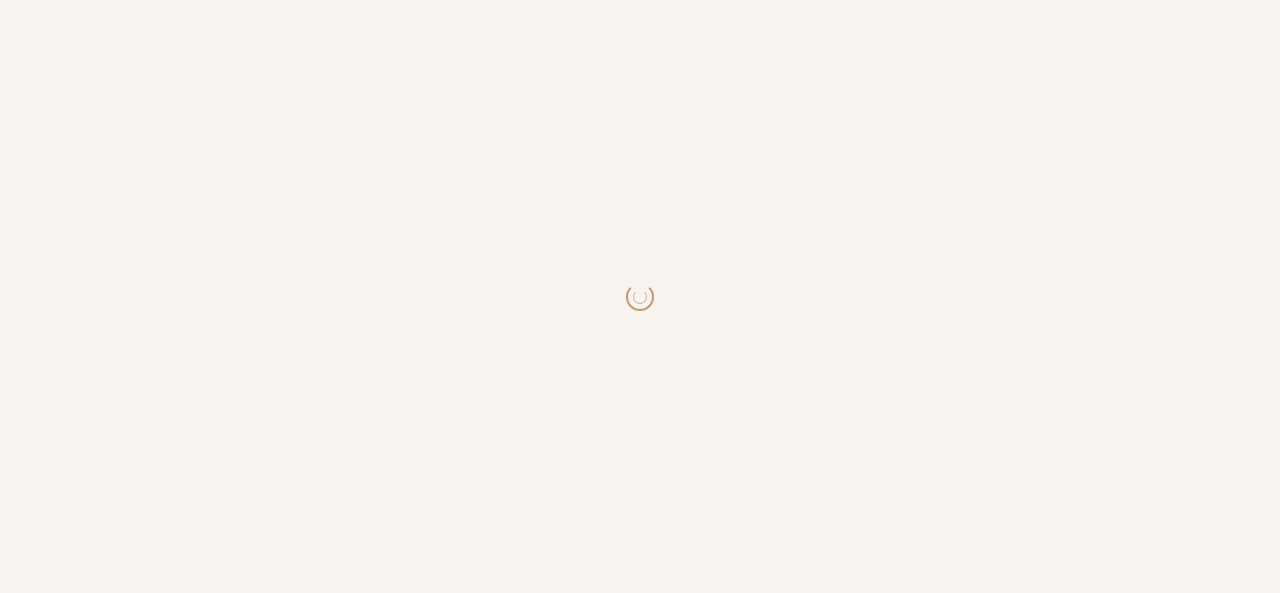 scroll, scrollTop: 0, scrollLeft: 0, axis: both 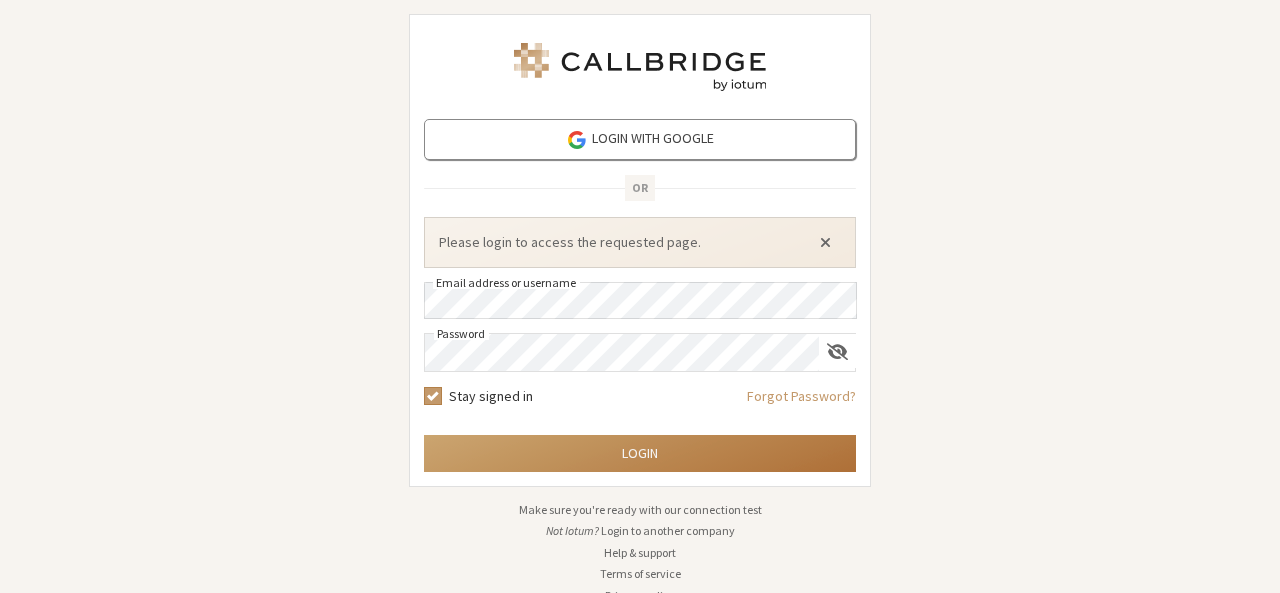click on "Login" at bounding box center (640, 453) 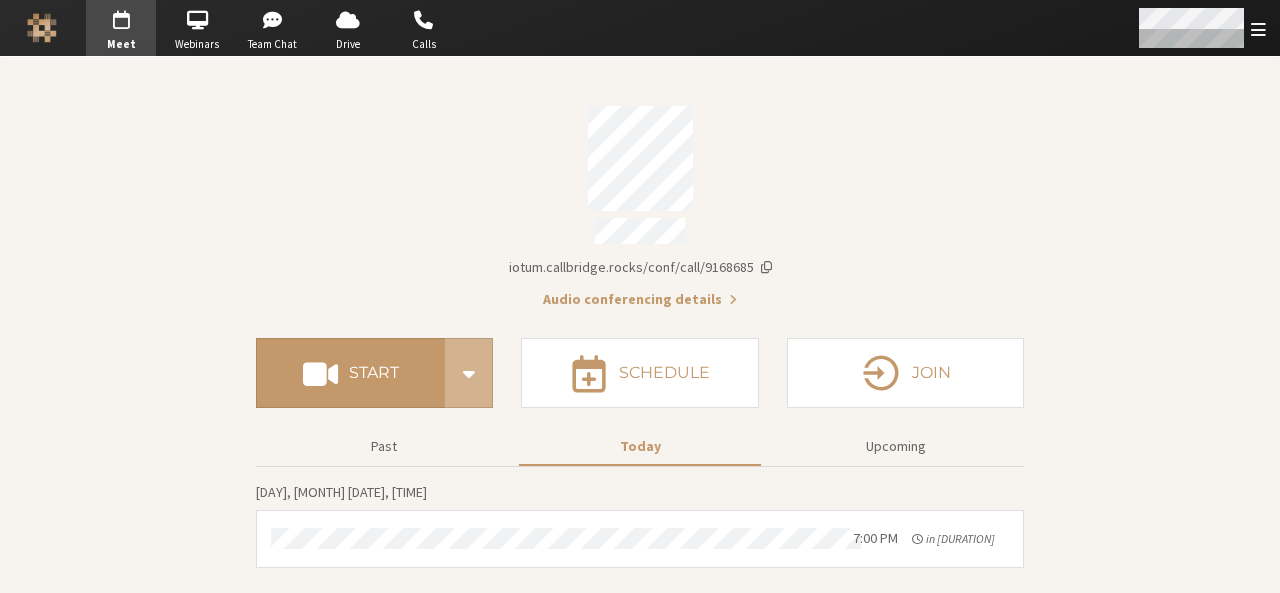 click at bounding box center (1201, 28) 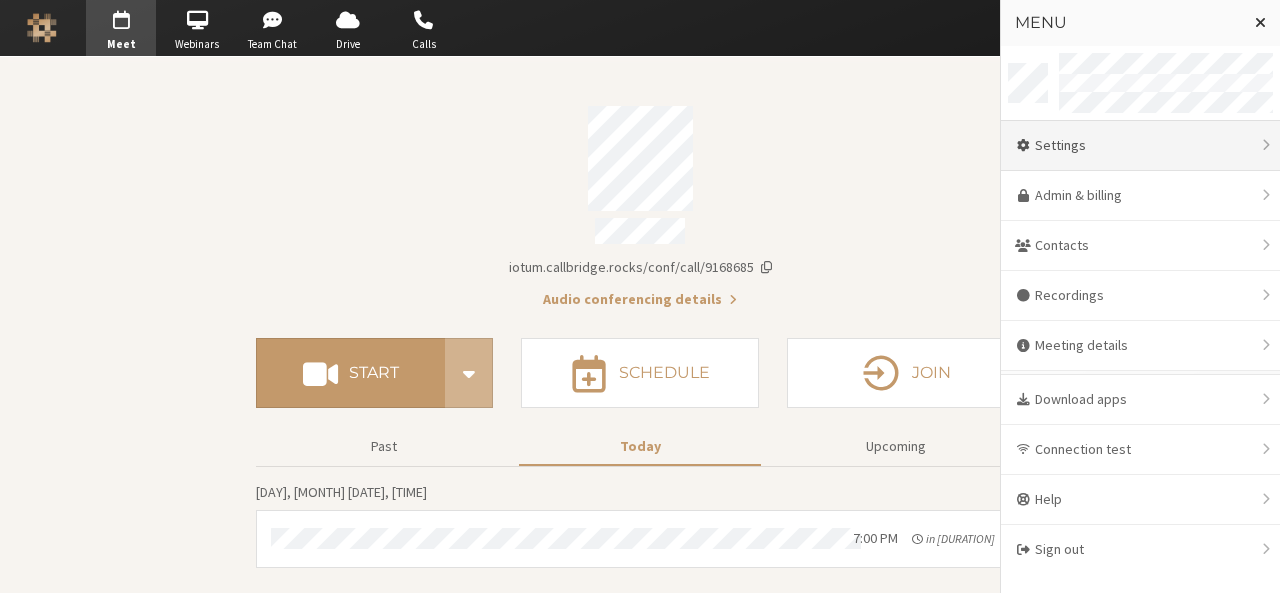click on "Settings" at bounding box center [1140, 146] 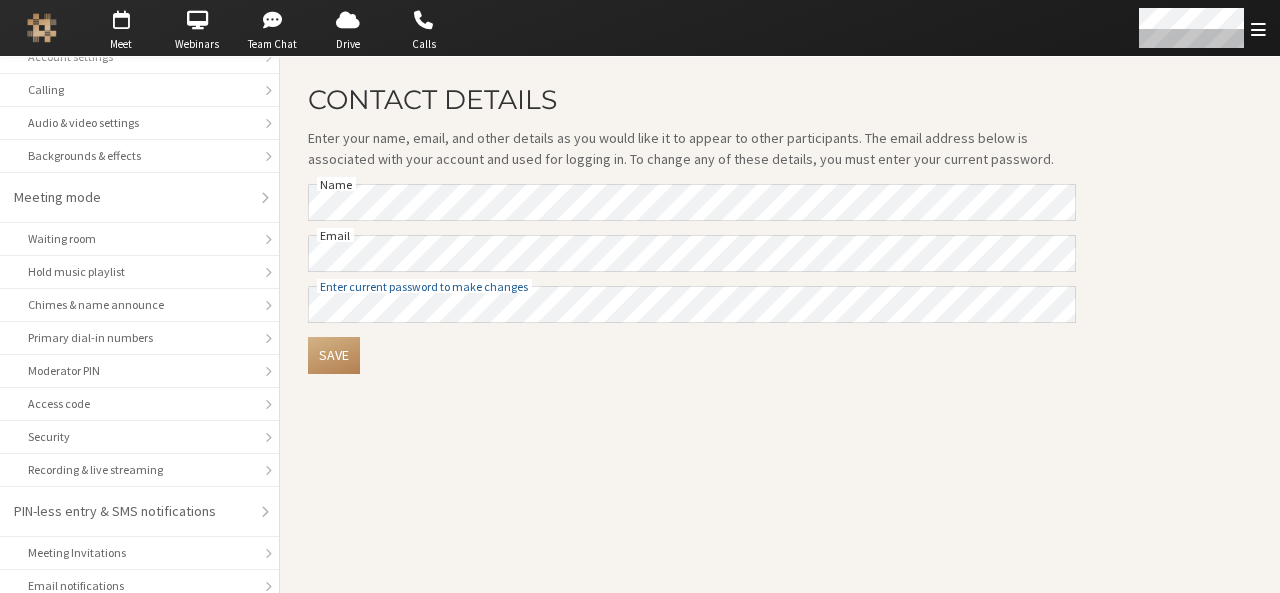 scroll, scrollTop: 282, scrollLeft: 0, axis: vertical 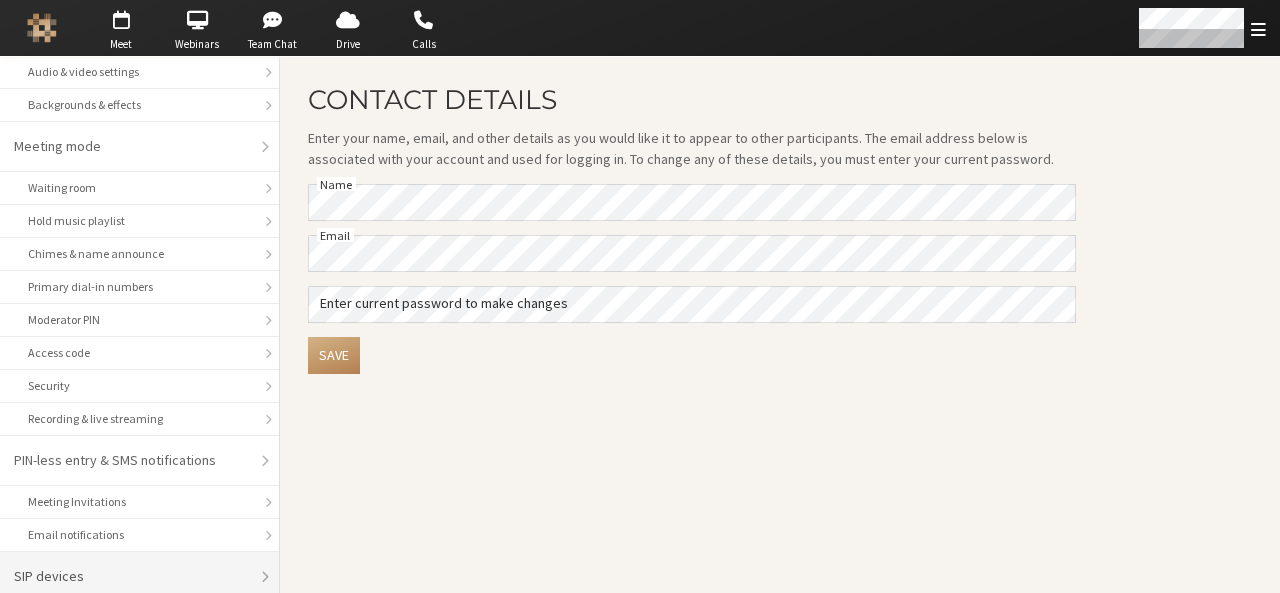 click on "SIP devices" at bounding box center (132, 576) 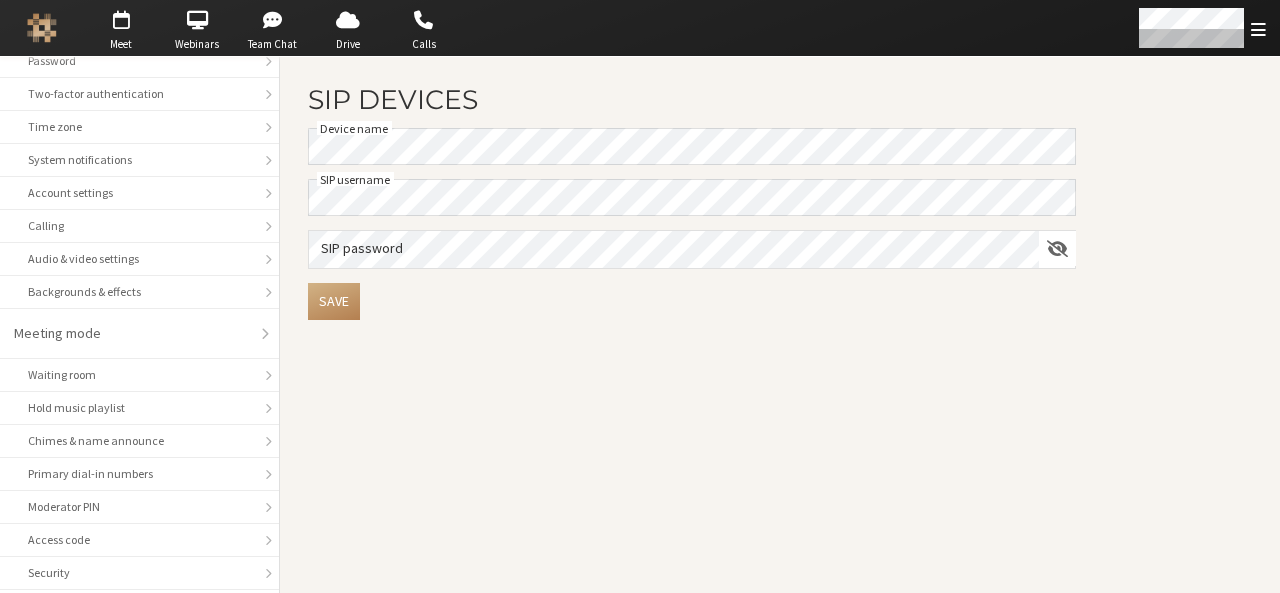 scroll, scrollTop: 0, scrollLeft: 0, axis: both 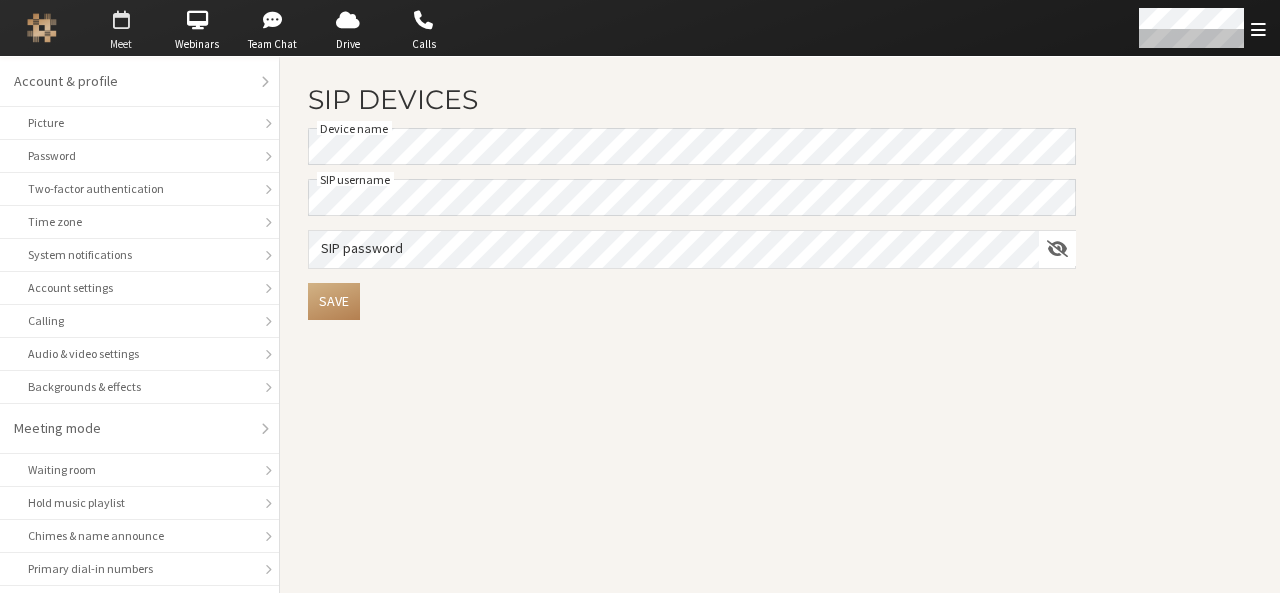 click at bounding box center (121, 20) 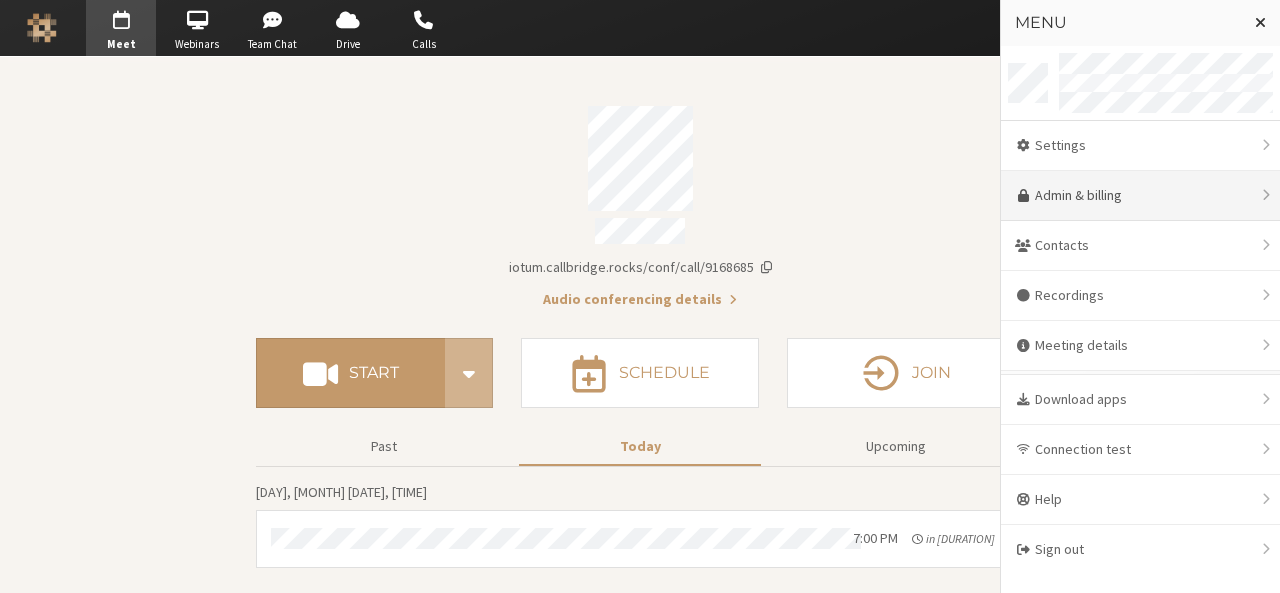 click on "Admin & billing" at bounding box center (1140, 196) 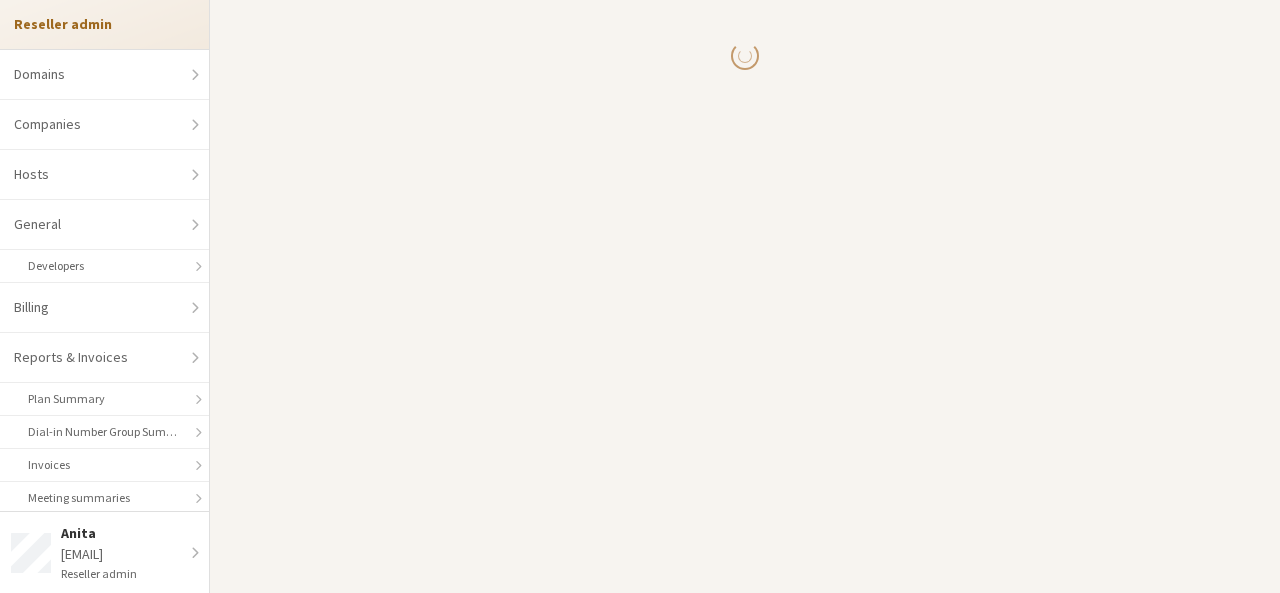 select on "10" 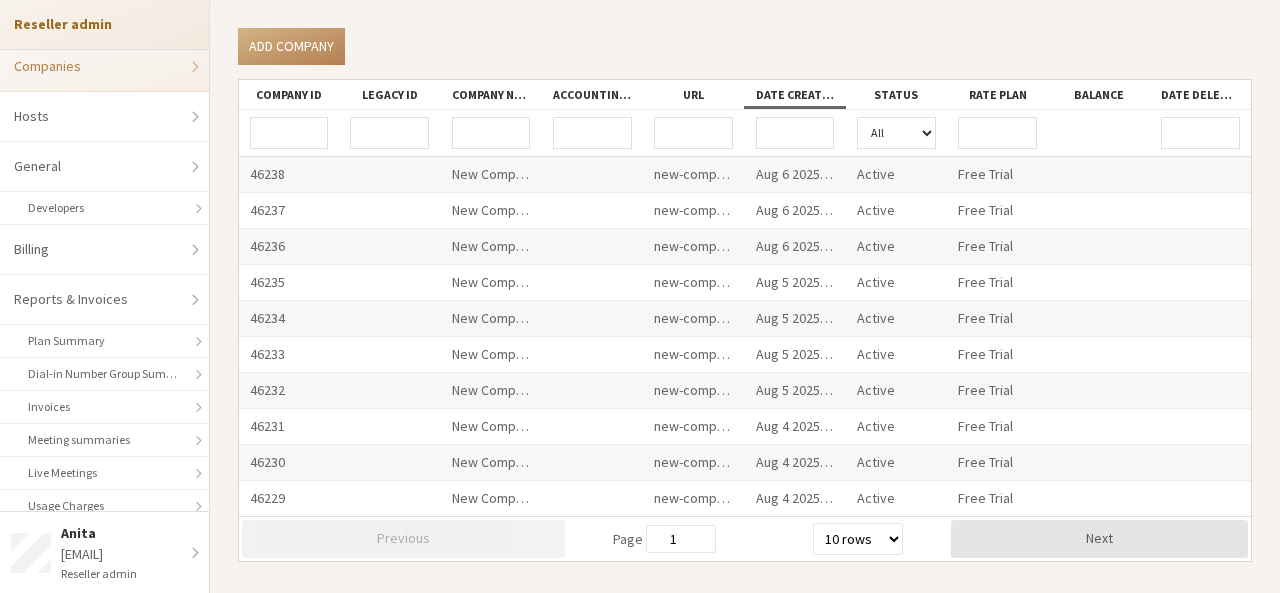 scroll, scrollTop: 0, scrollLeft: 0, axis: both 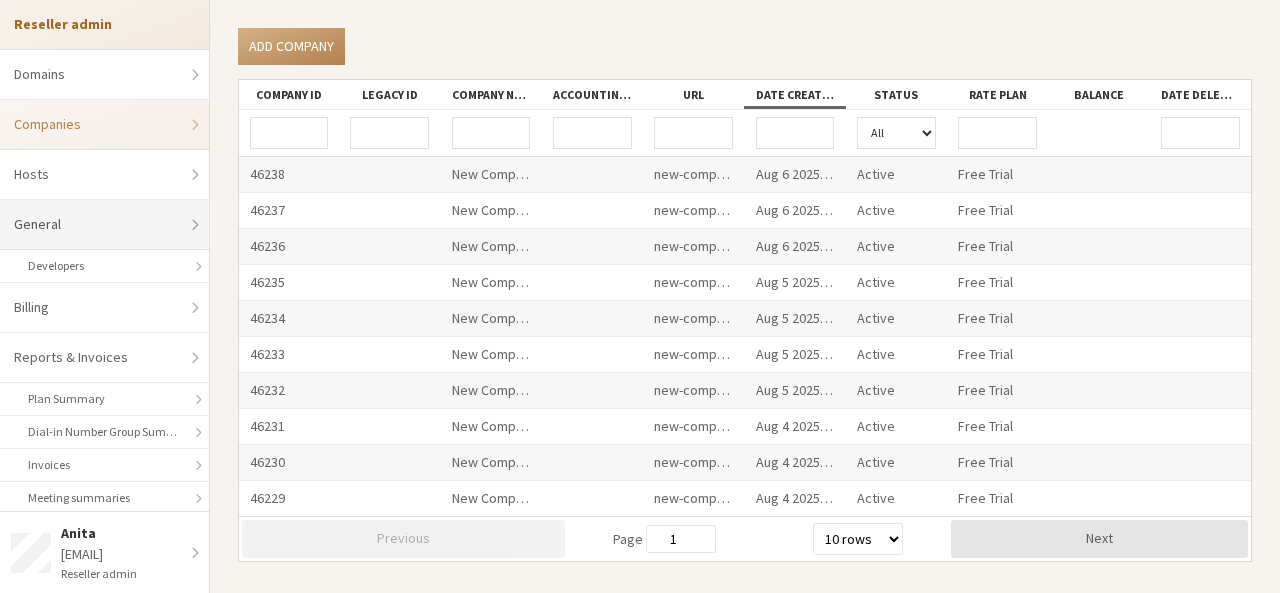 click on "General" at bounding box center [104, 225] 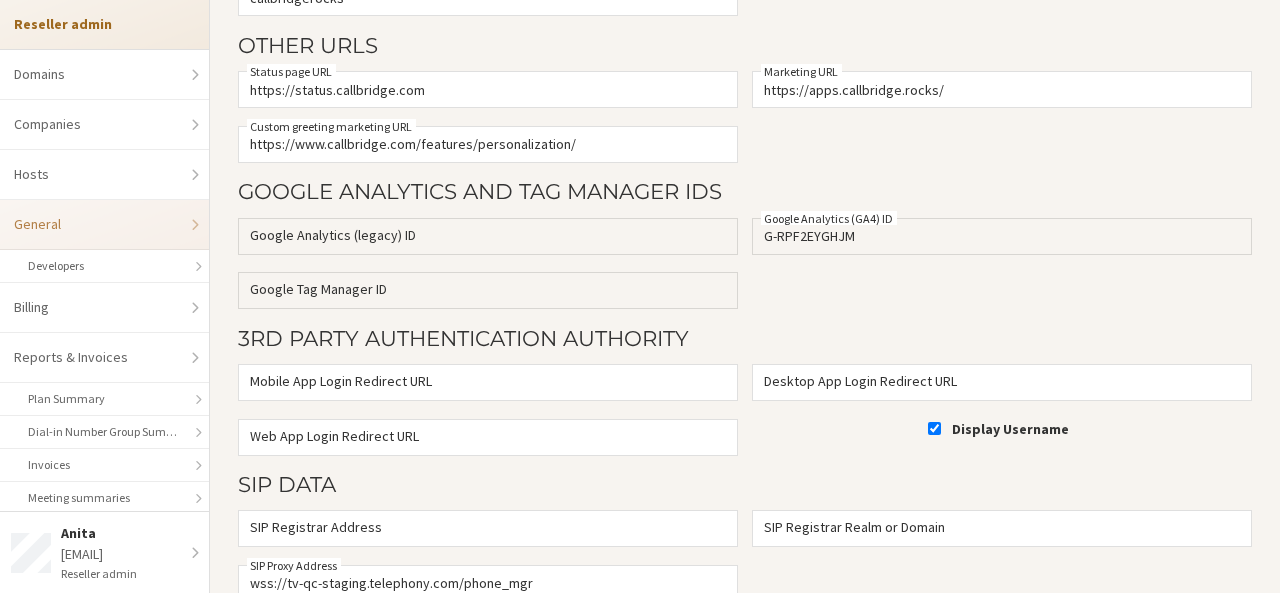 scroll, scrollTop: 930, scrollLeft: 0, axis: vertical 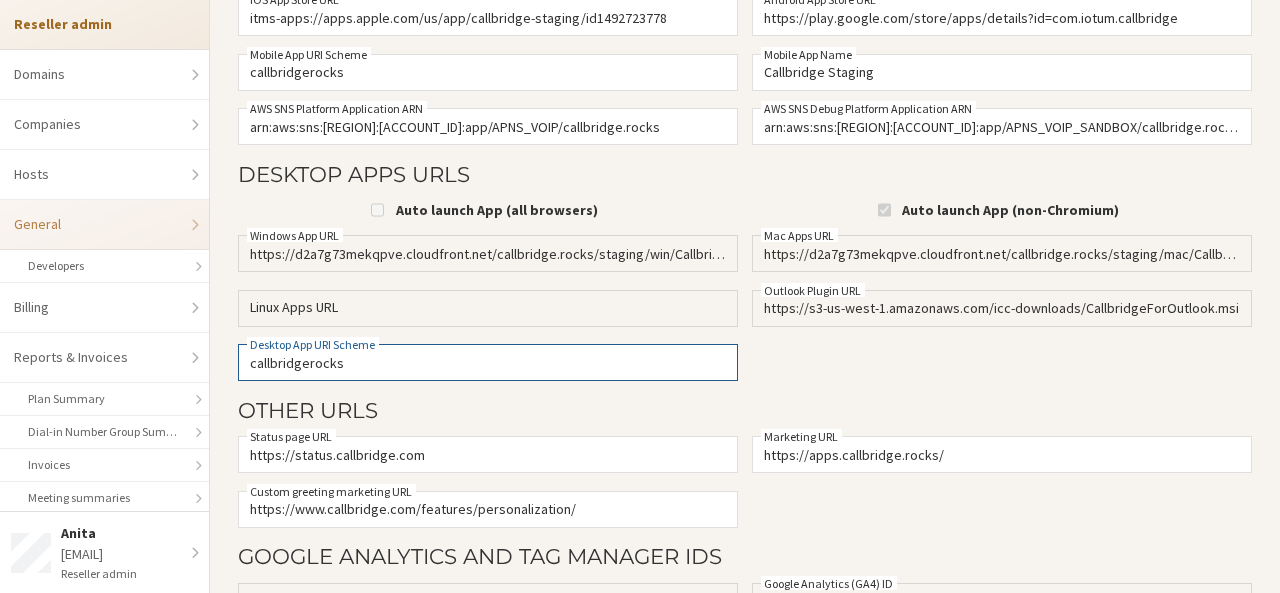 click on "callbridgerocks" at bounding box center [488, 362] 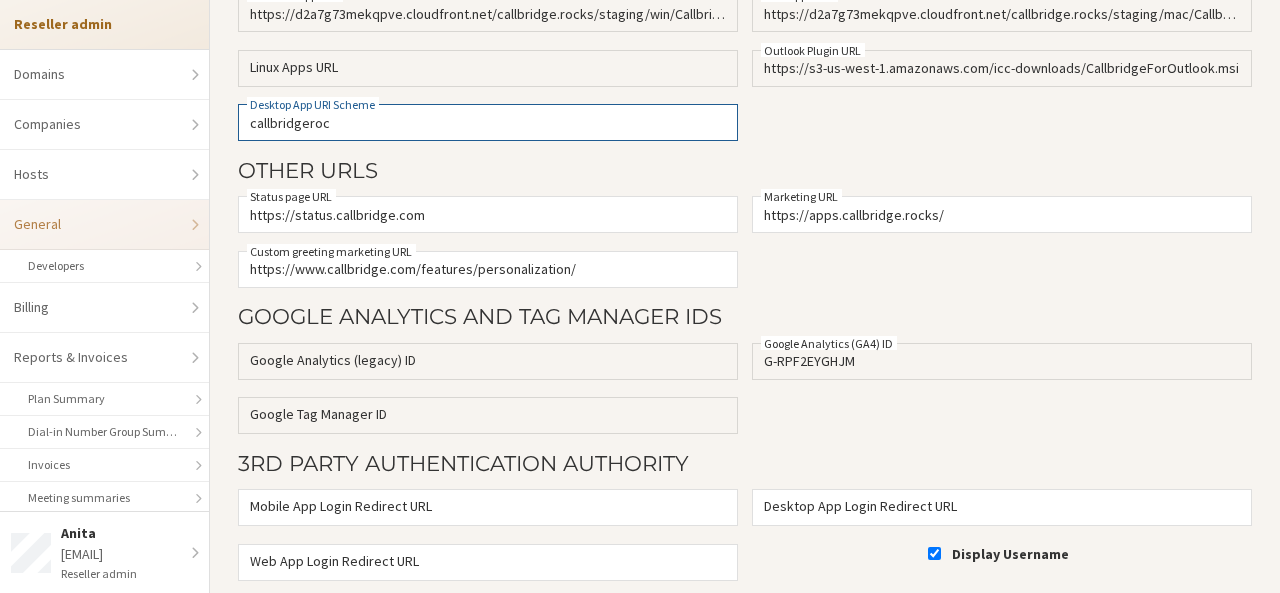 scroll, scrollTop: 1022, scrollLeft: 0, axis: vertical 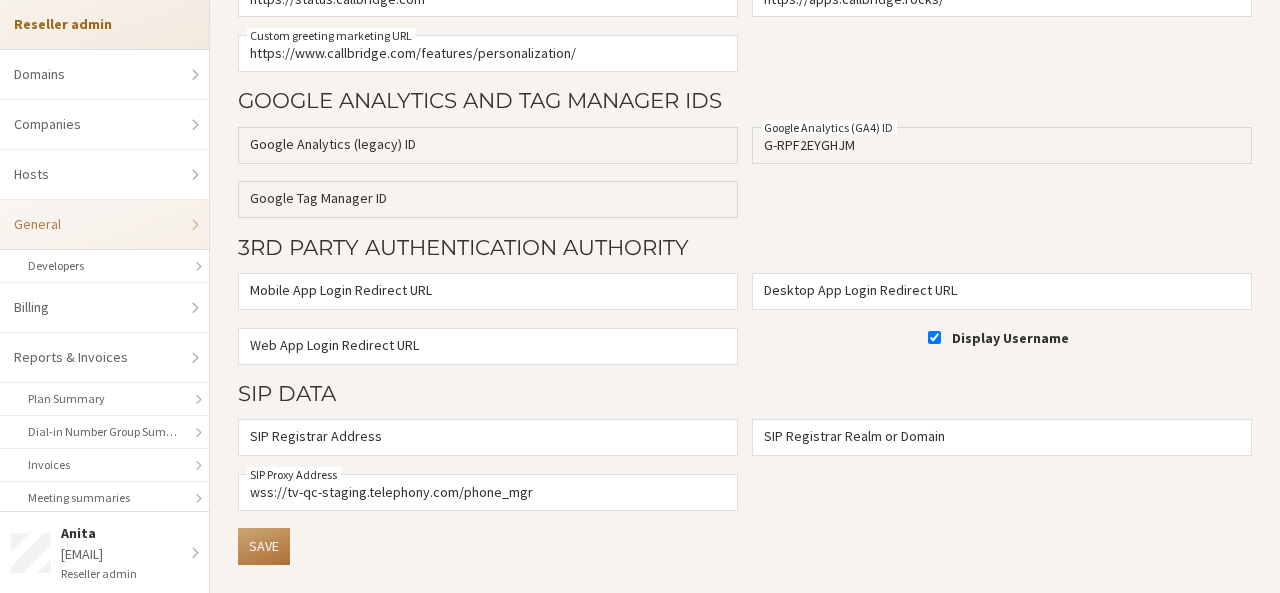 click on "Save" 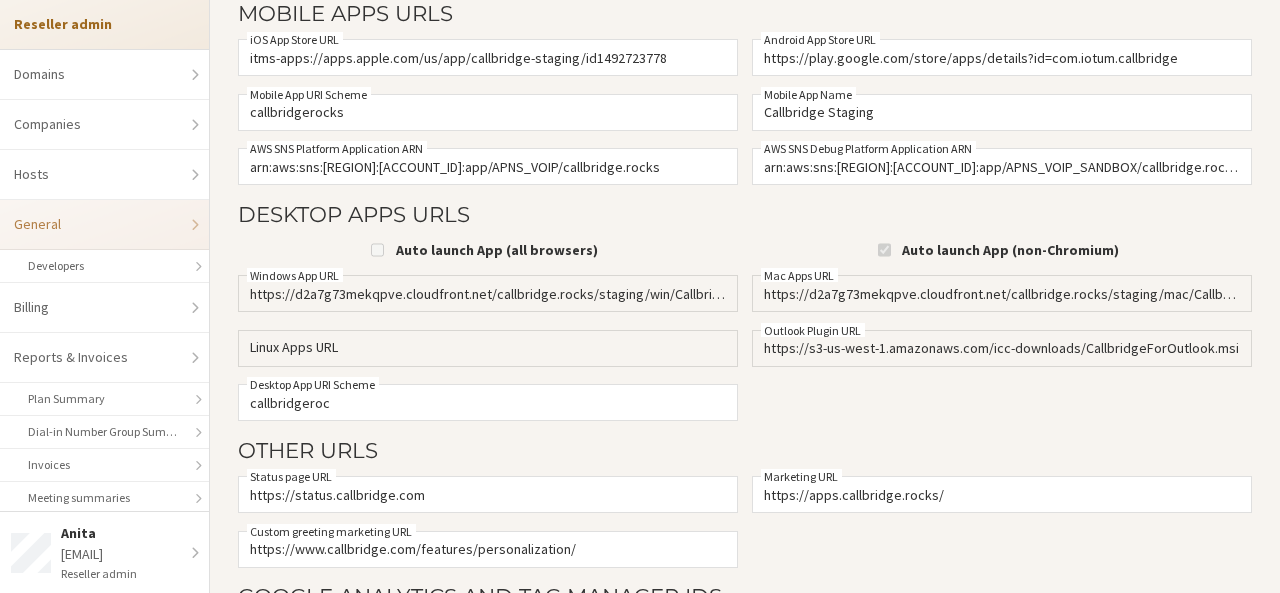 scroll, scrollTop: 598, scrollLeft: 0, axis: vertical 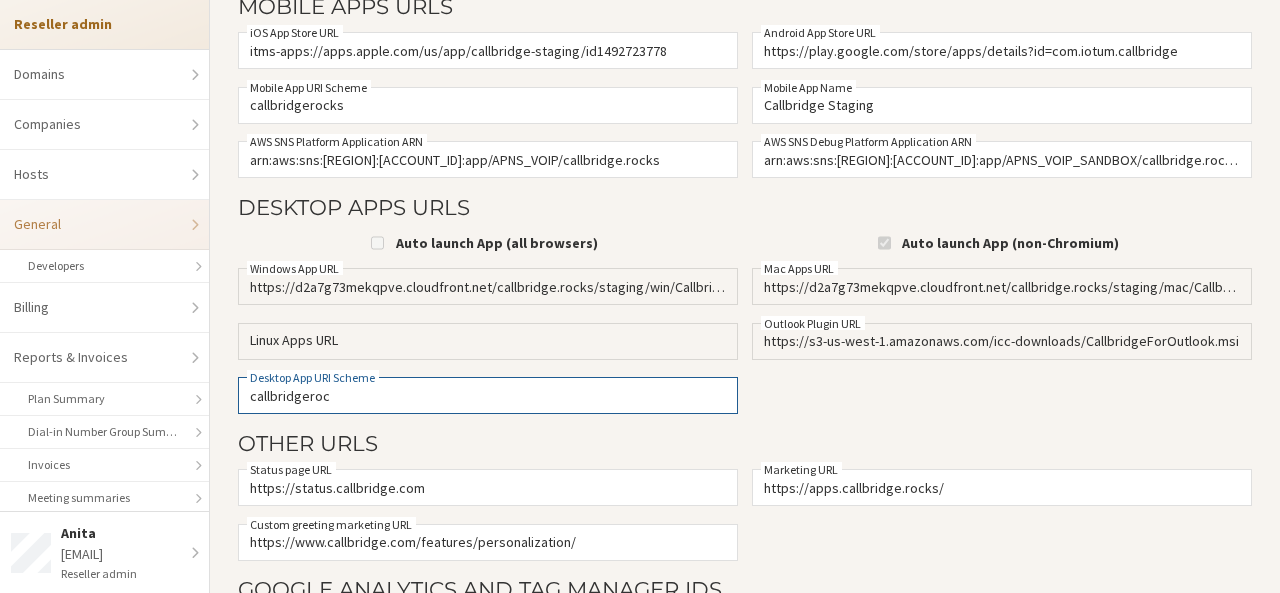 click on "callbridgeroc" at bounding box center (488, 395) 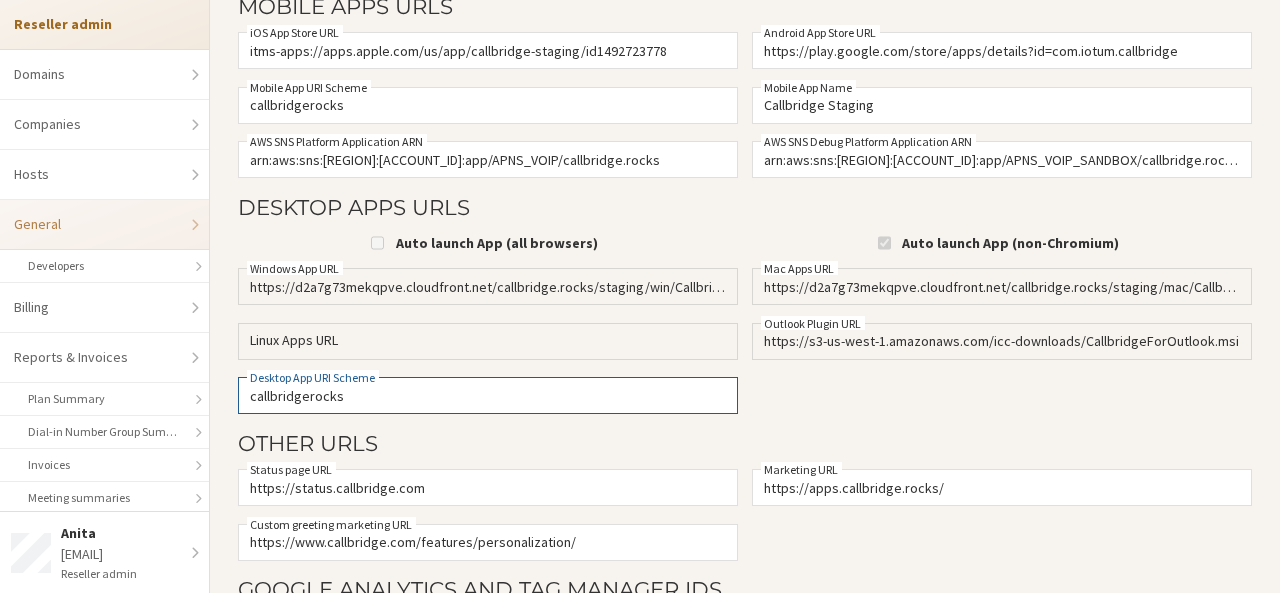 drag, startPoint x: 440, startPoint y: 397, endPoint x: 380, endPoint y: 397, distance: 60 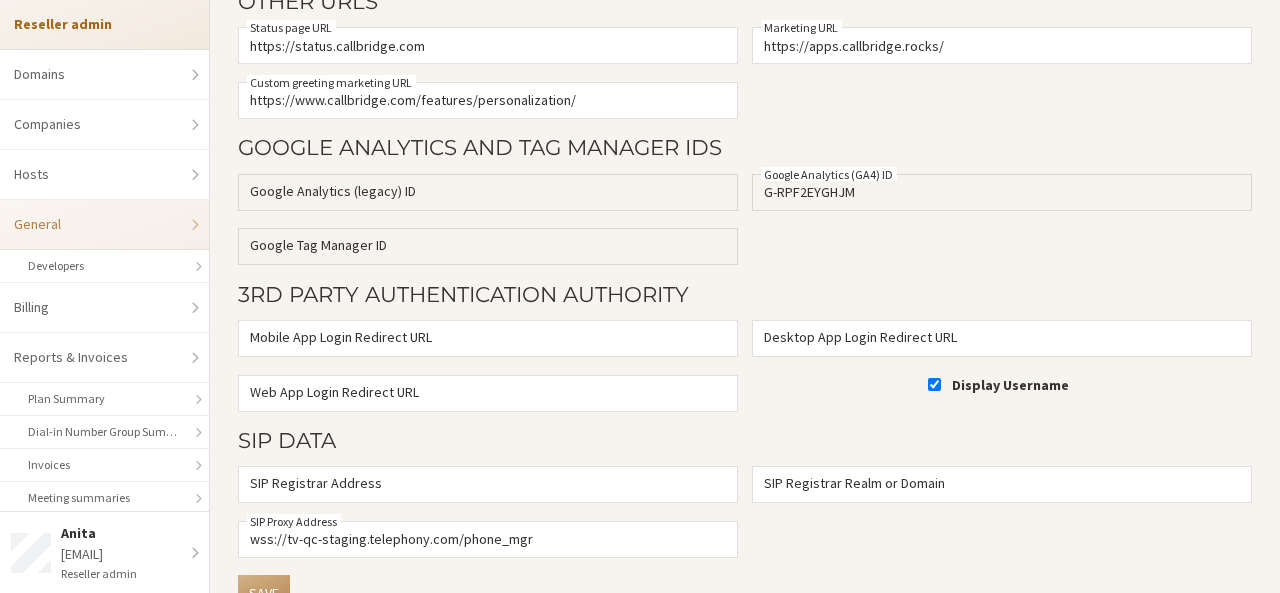 scroll, scrollTop: 1086, scrollLeft: 0, axis: vertical 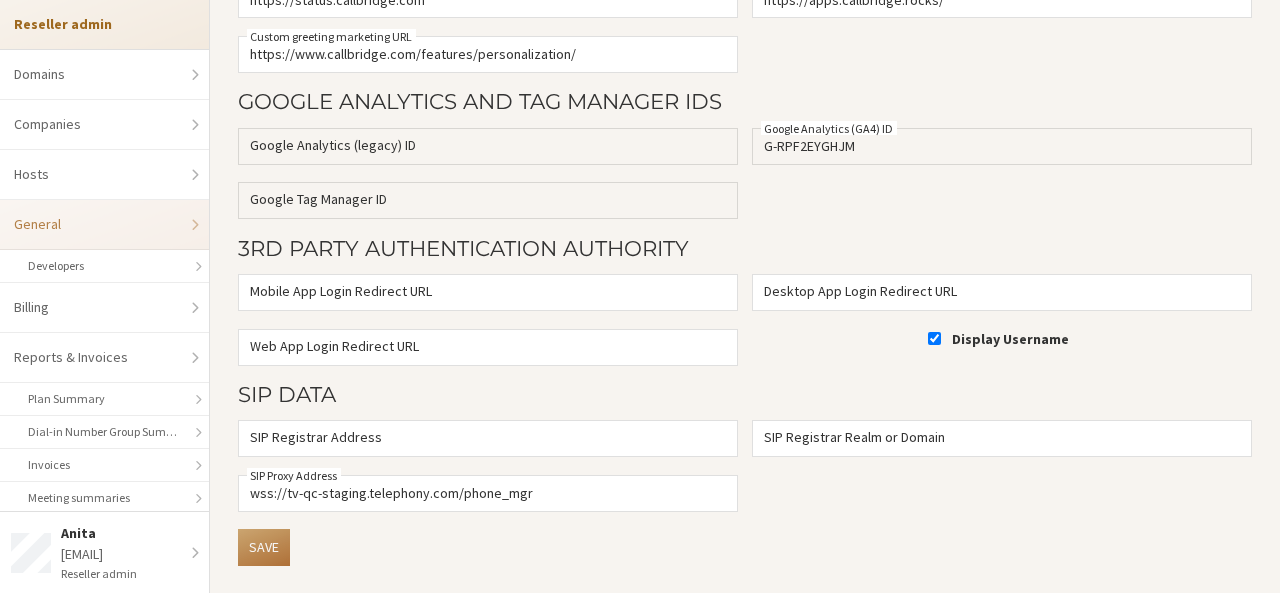 click on "Save" at bounding box center (264, 547) 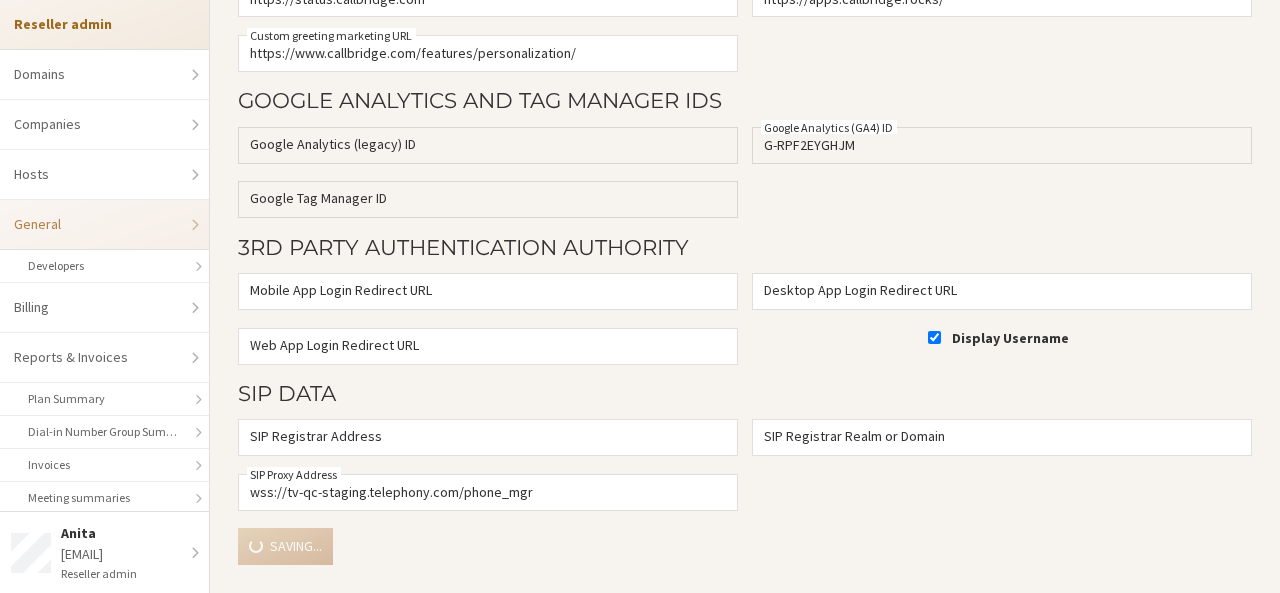 scroll, scrollTop: 1022, scrollLeft: 0, axis: vertical 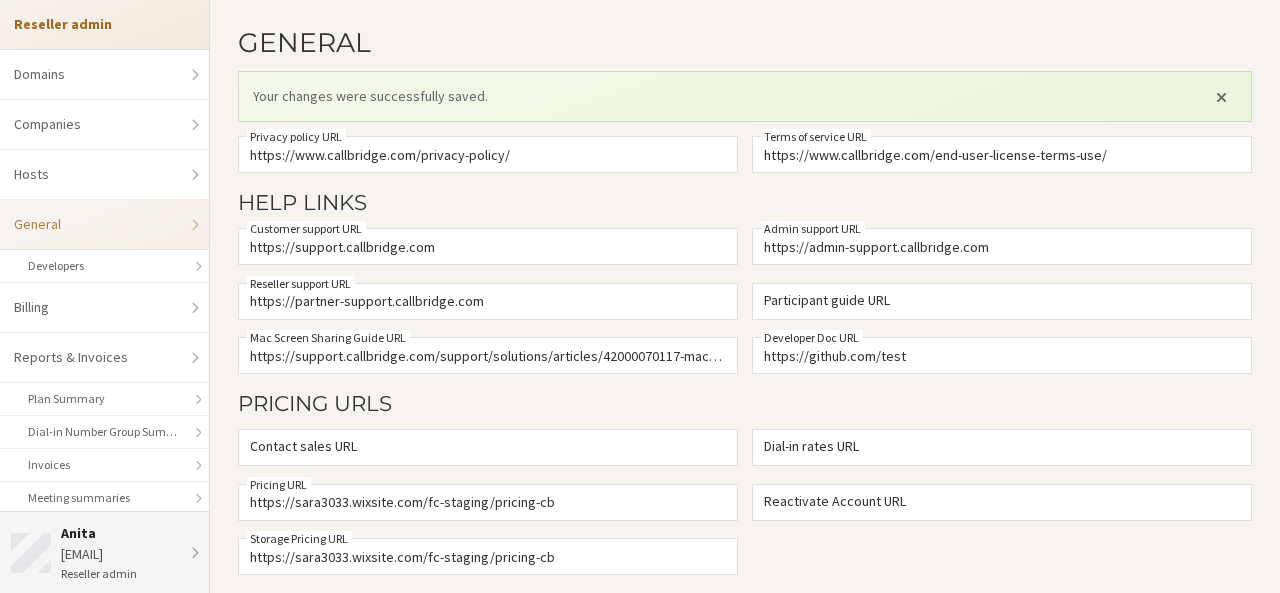 click on "[FIRST] [EMAIL] Reseller admin" at bounding box center (104, 552) 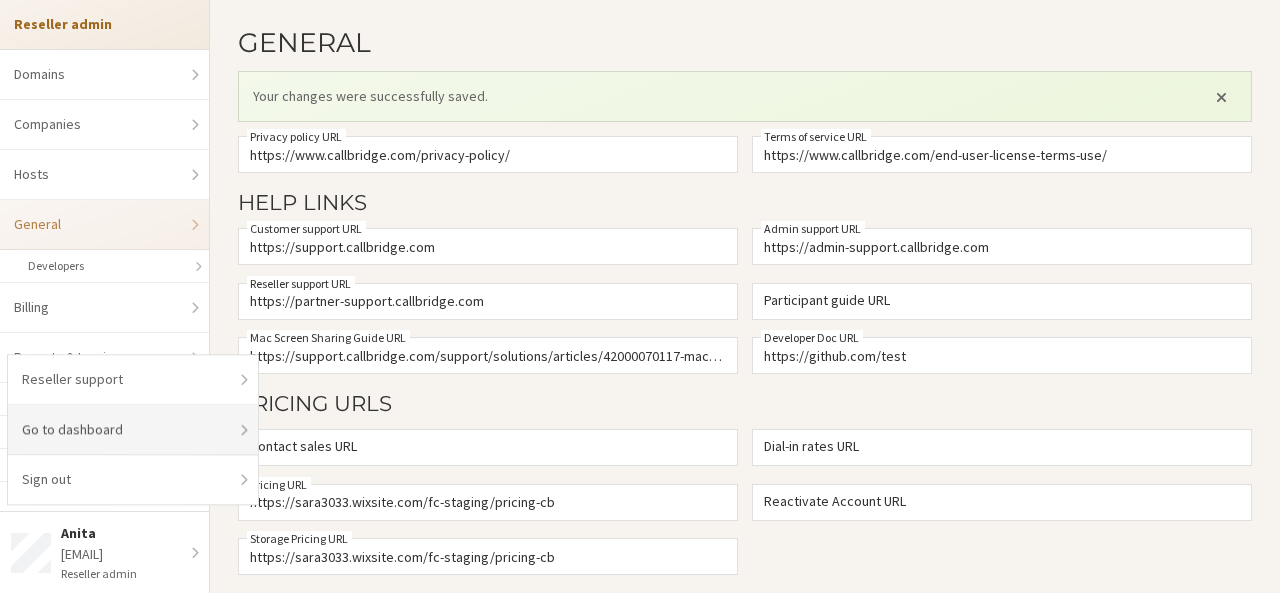 click on "Go to dashboard" at bounding box center [133, 430] 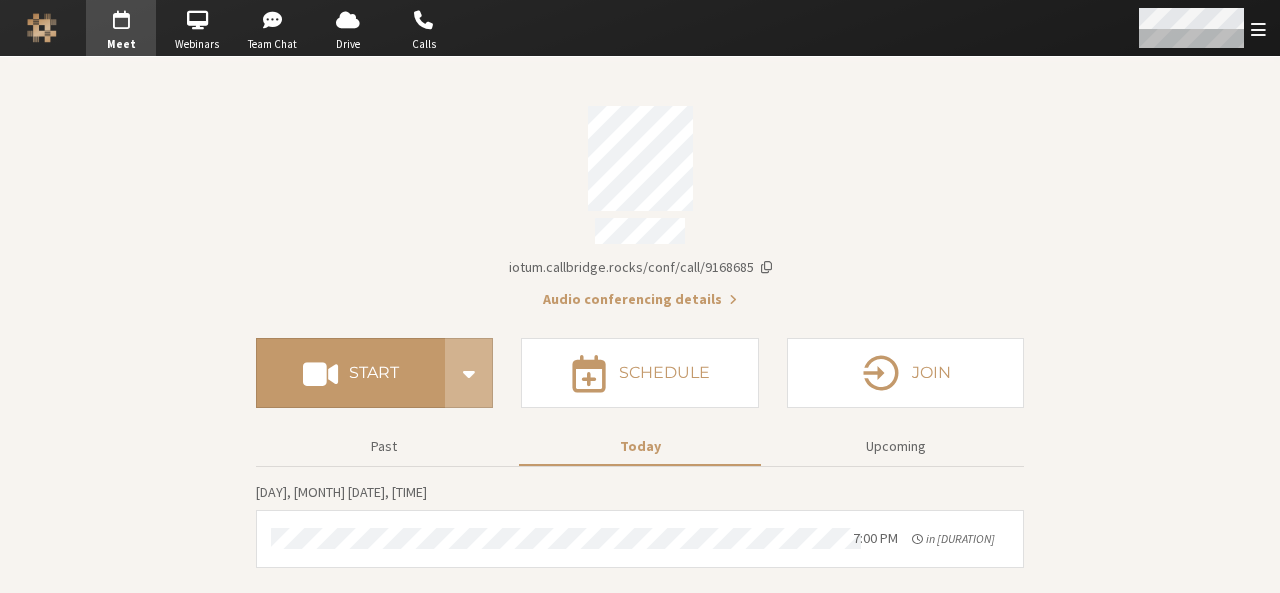 click at bounding box center [1258, 29] 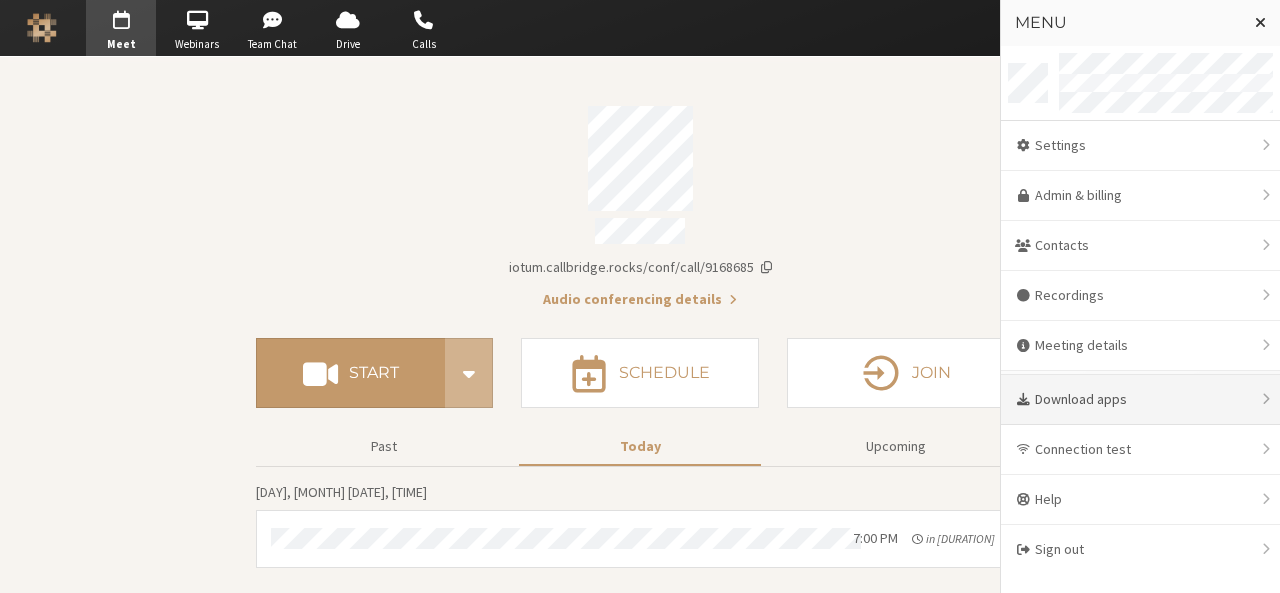 click on "Download apps" at bounding box center [1140, 400] 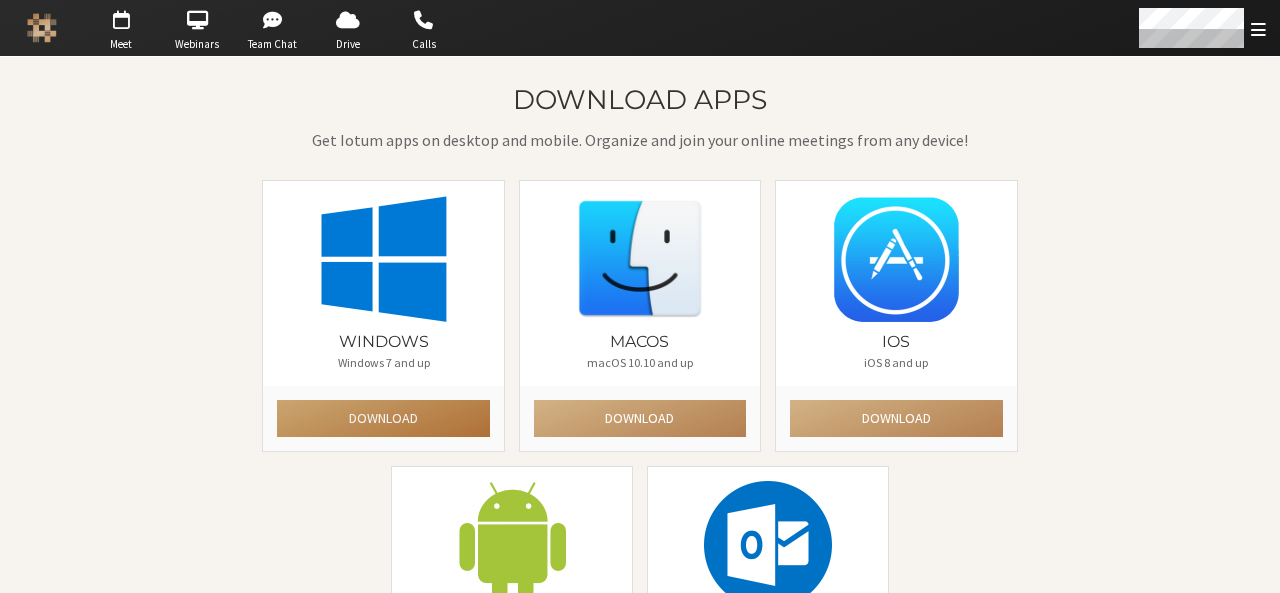 click on "Download" at bounding box center [383, 418] 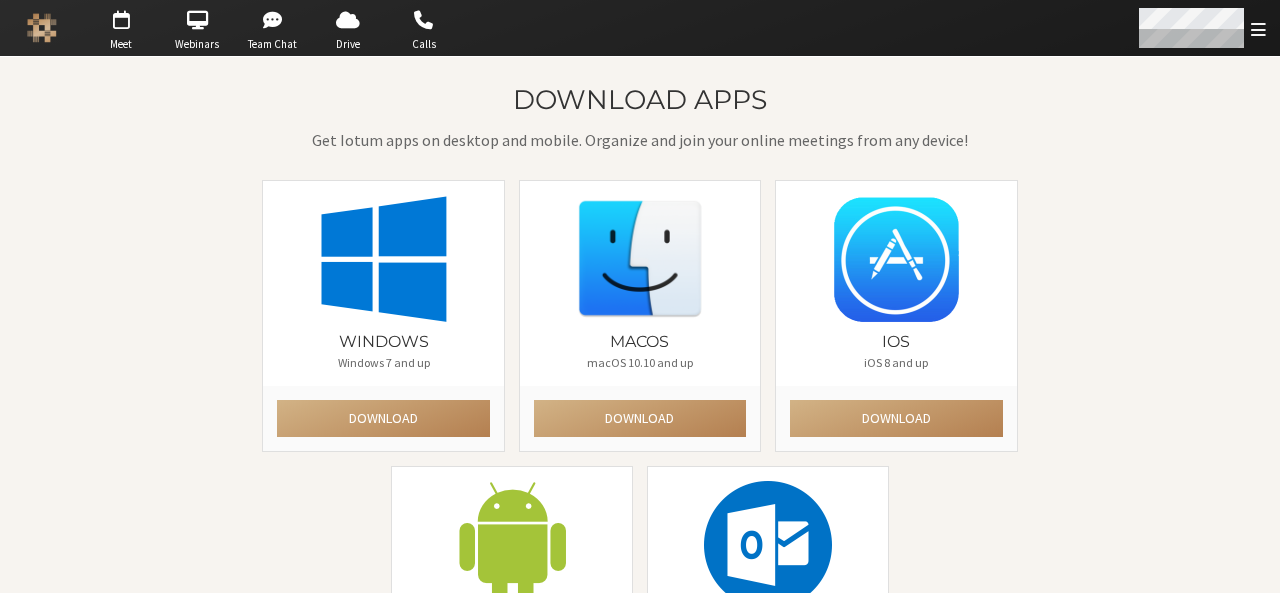 click at bounding box center [1201, 28] 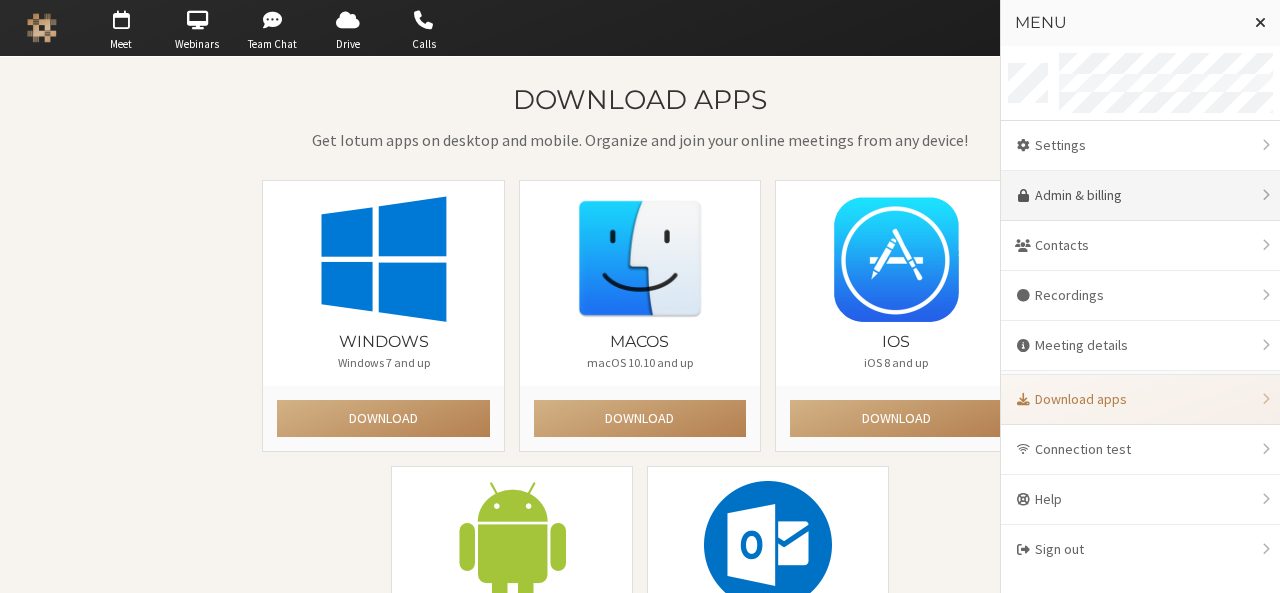 click on "Admin & billing" at bounding box center (1140, 196) 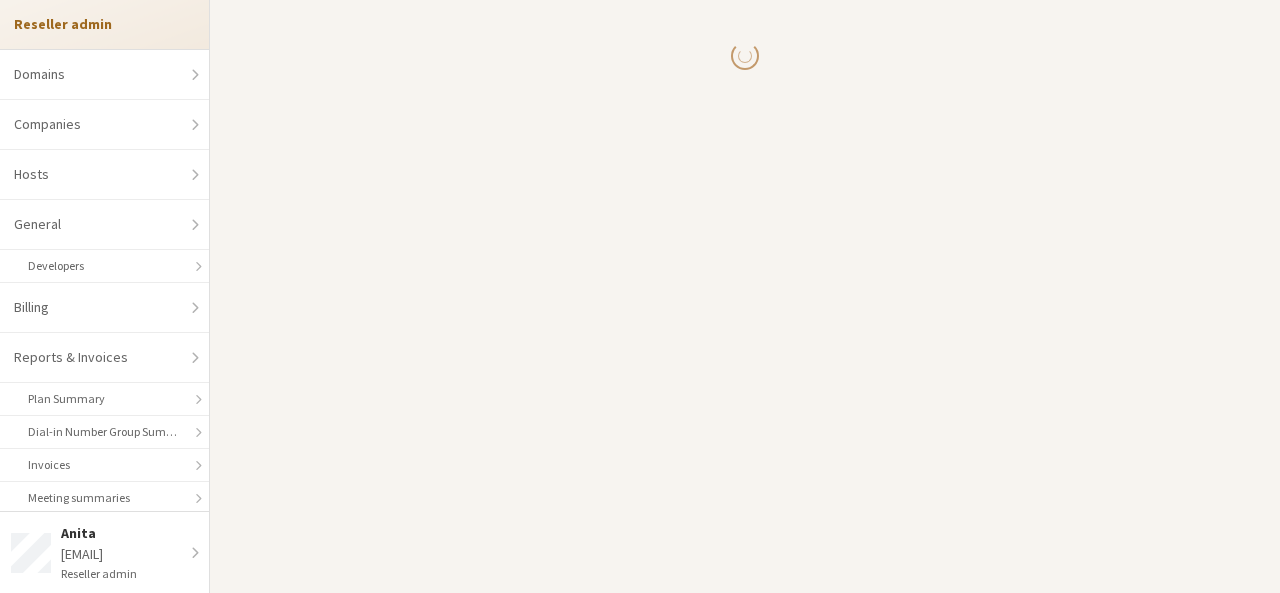 select on "10" 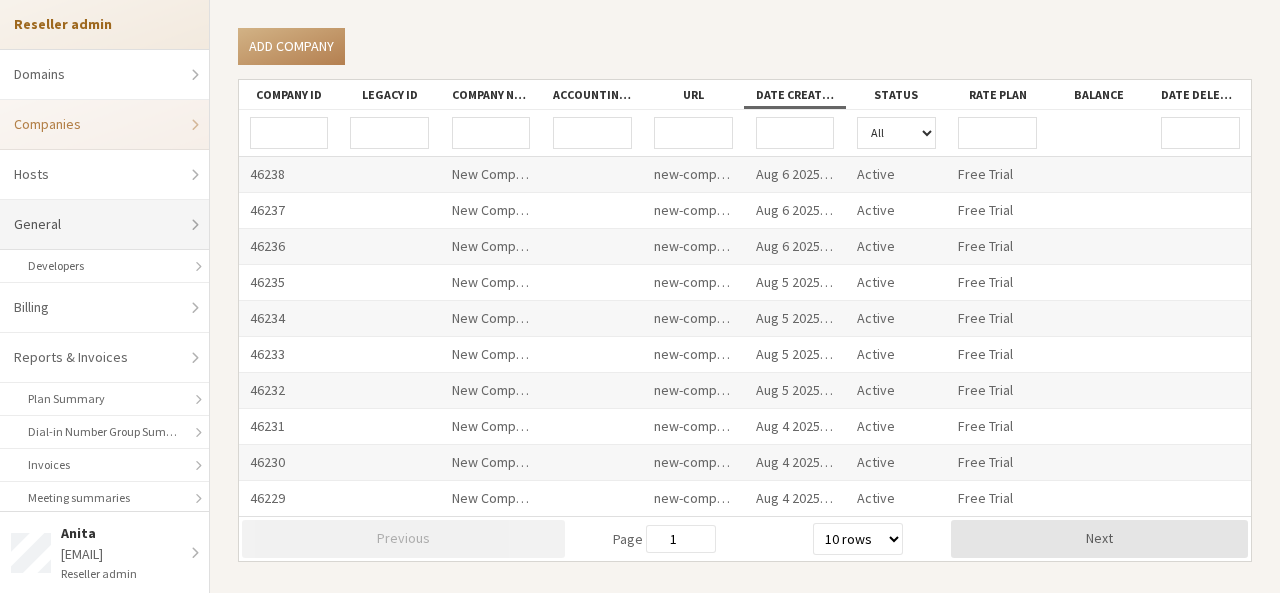 click on "General" at bounding box center (104, 225) 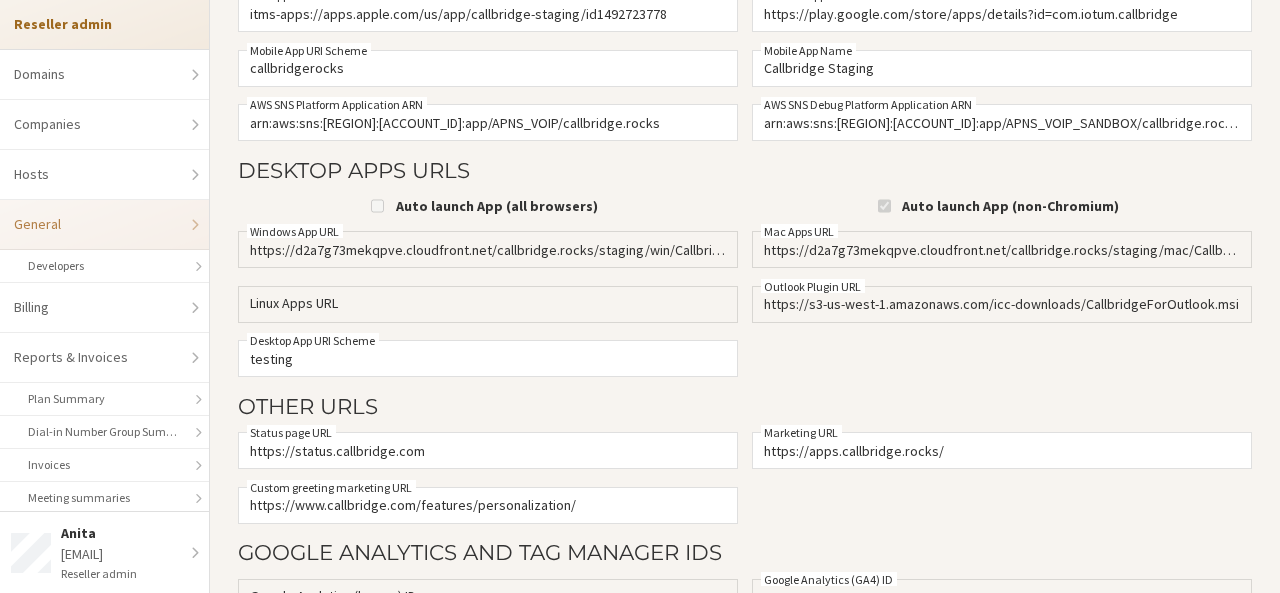 scroll, scrollTop: 572, scrollLeft: 0, axis: vertical 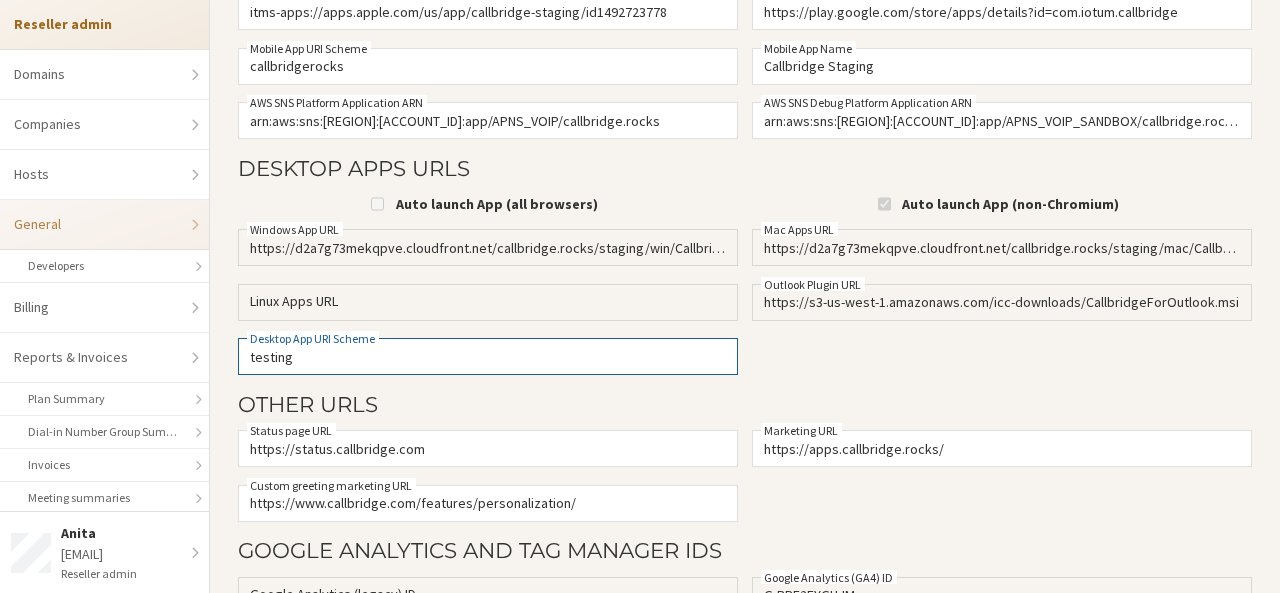 click on "testing" at bounding box center (488, 356) 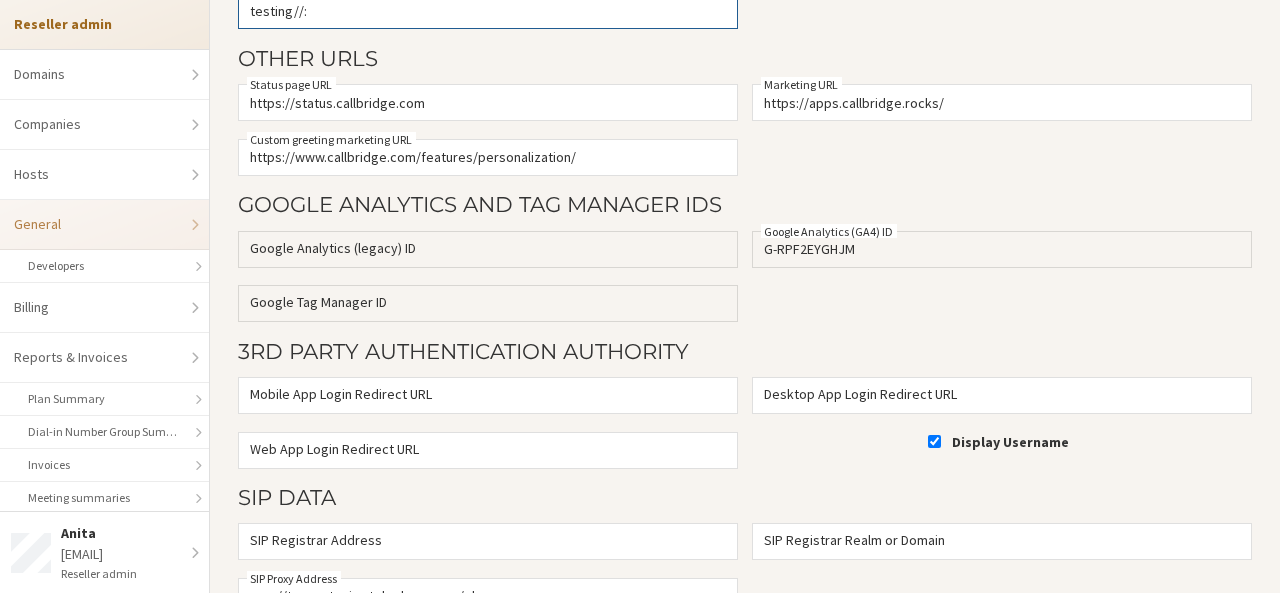 scroll, scrollTop: 1022, scrollLeft: 0, axis: vertical 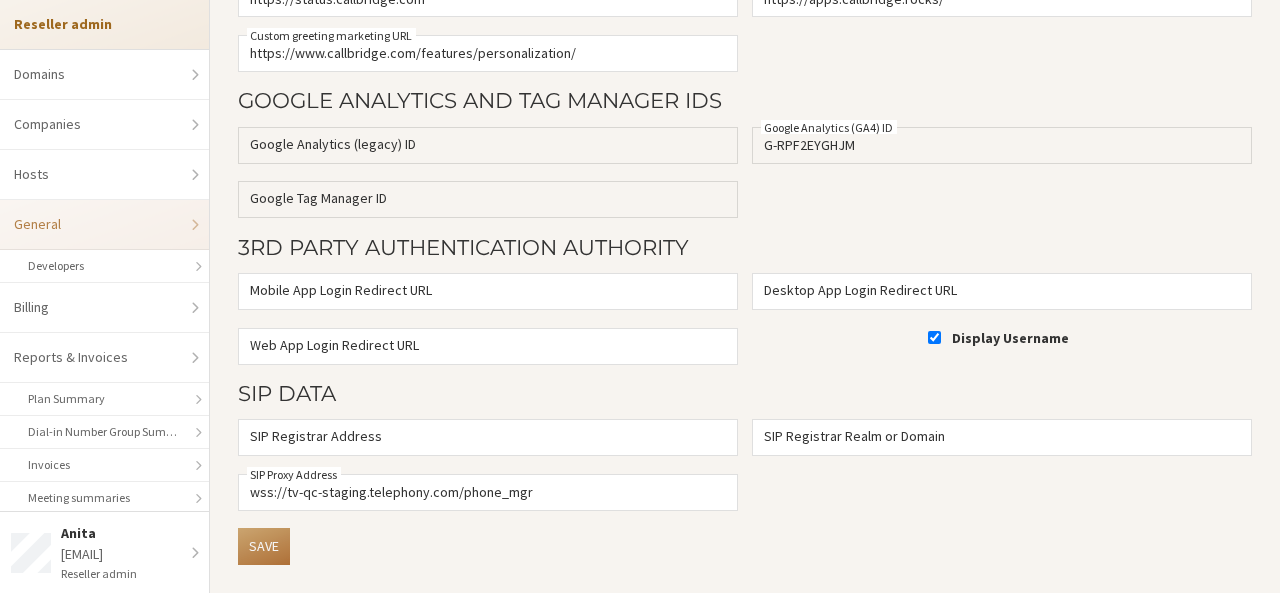 click on "Save" 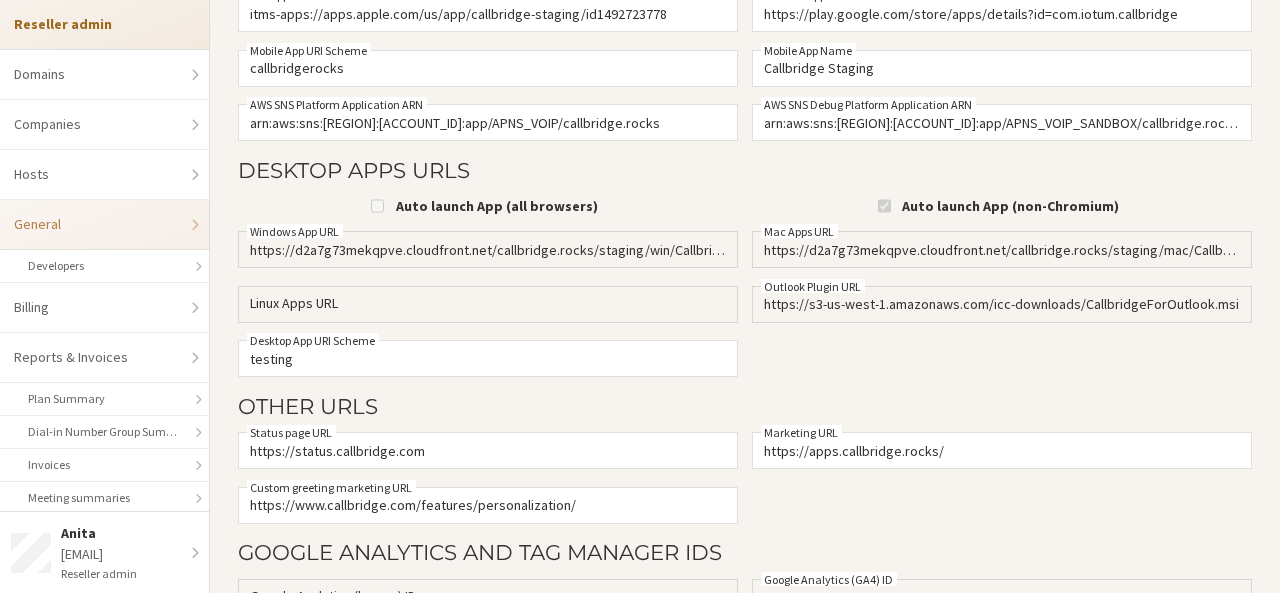 scroll, scrollTop: 645, scrollLeft: 0, axis: vertical 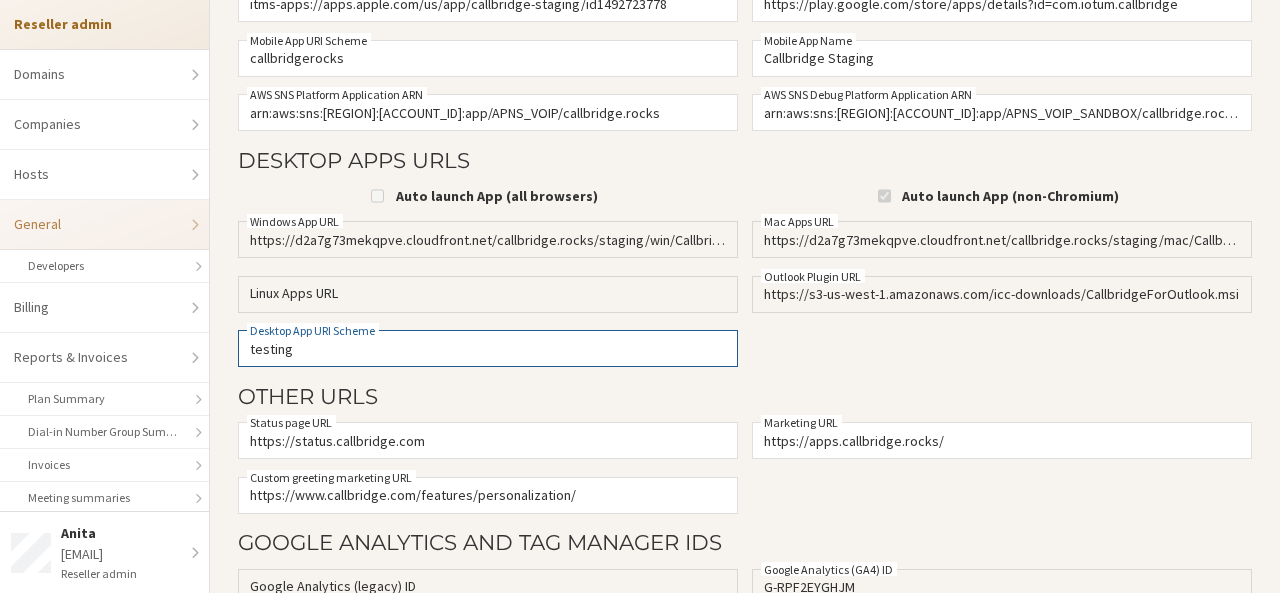 click on "testing" at bounding box center (488, 348) 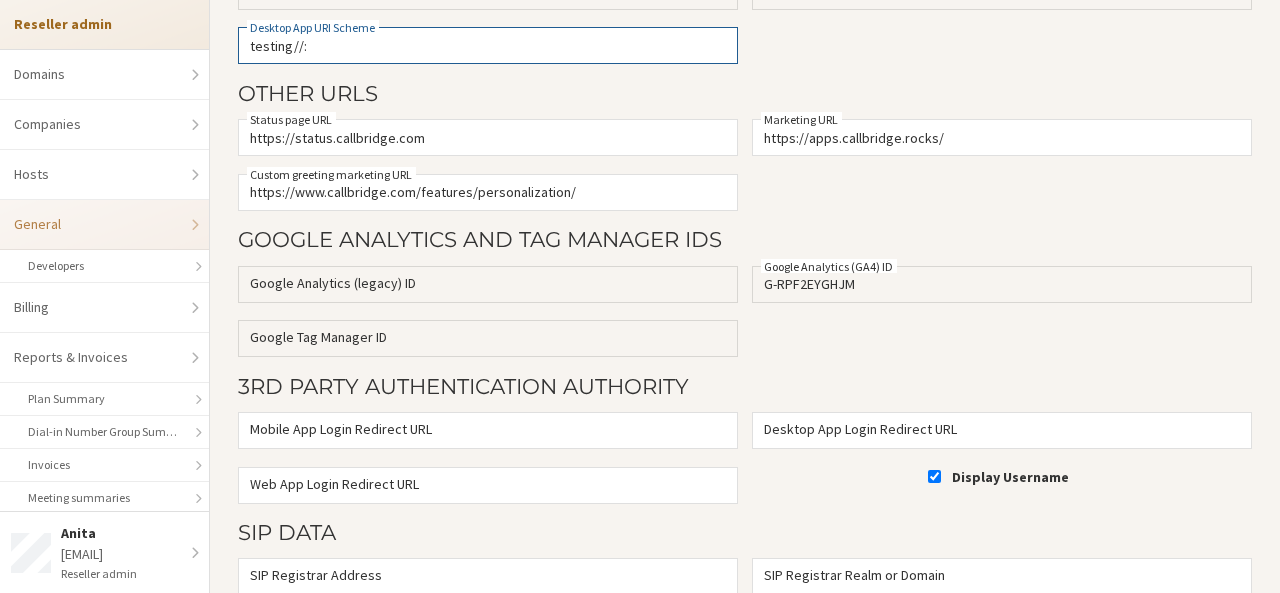 scroll, scrollTop: 1086, scrollLeft: 0, axis: vertical 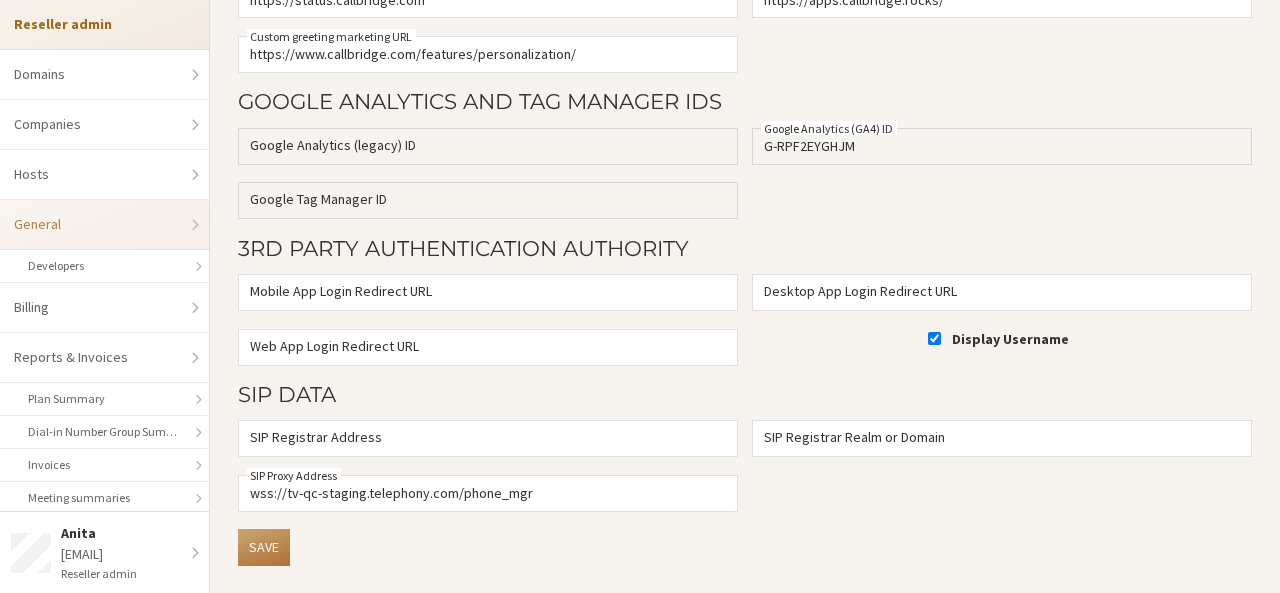 click on "Save" at bounding box center [264, 547] 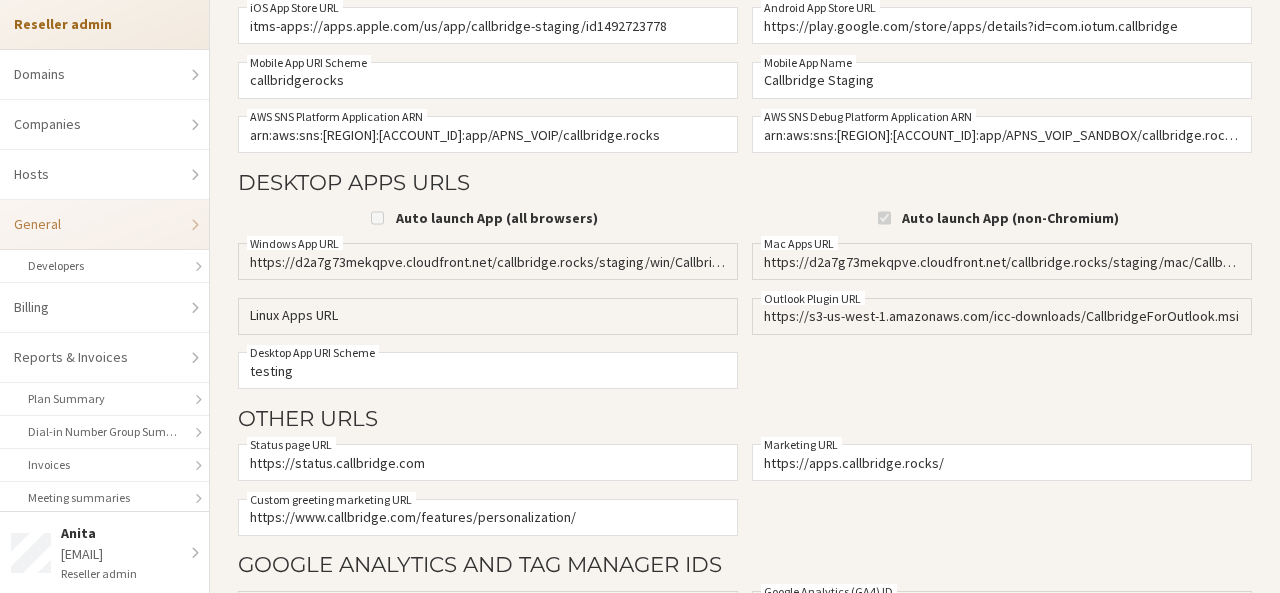 scroll, scrollTop: 624, scrollLeft: 0, axis: vertical 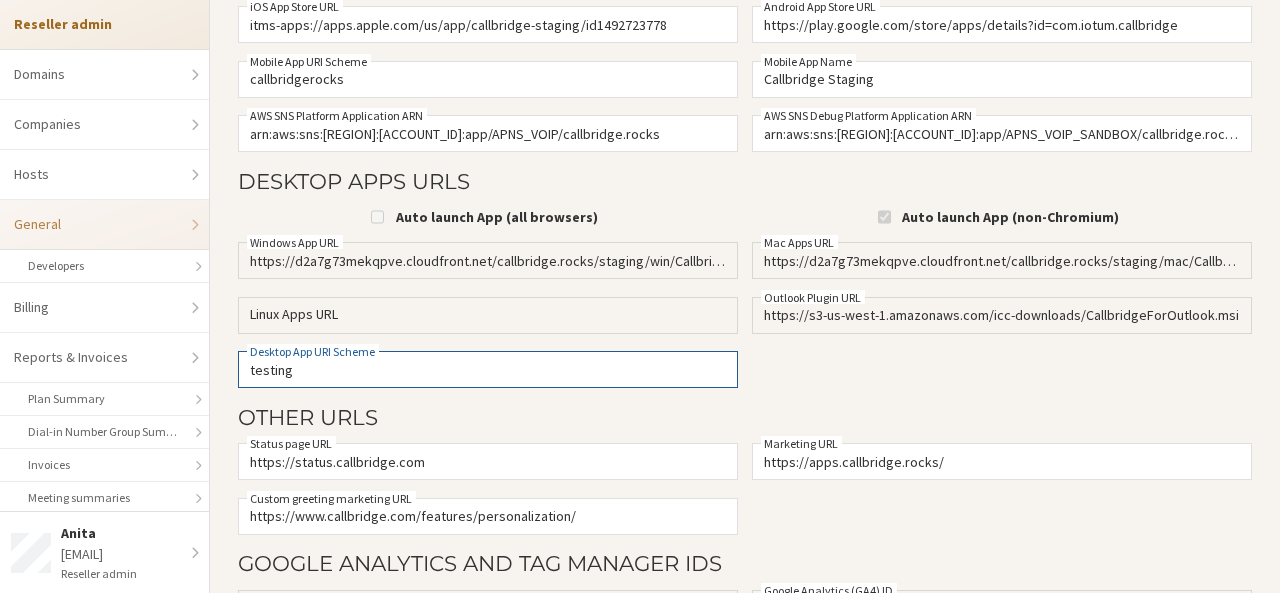 click on "testing" at bounding box center (488, 369) 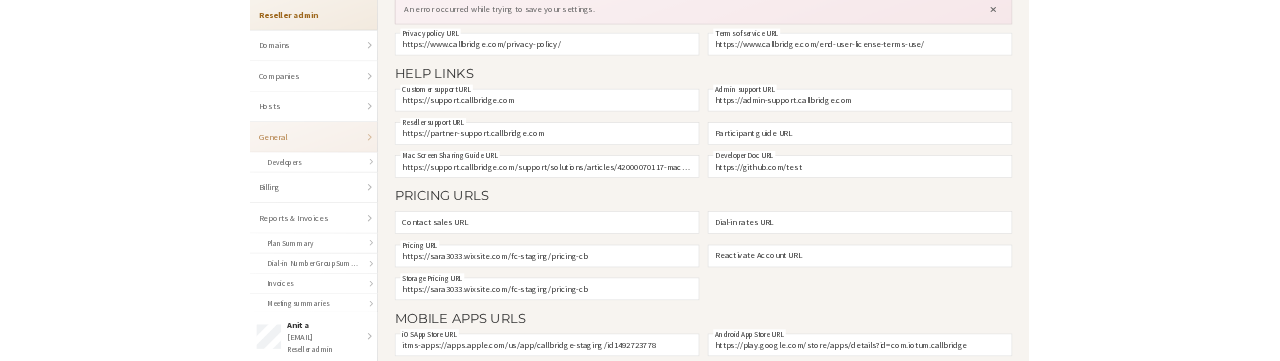 scroll, scrollTop: 0, scrollLeft: 0, axis: both 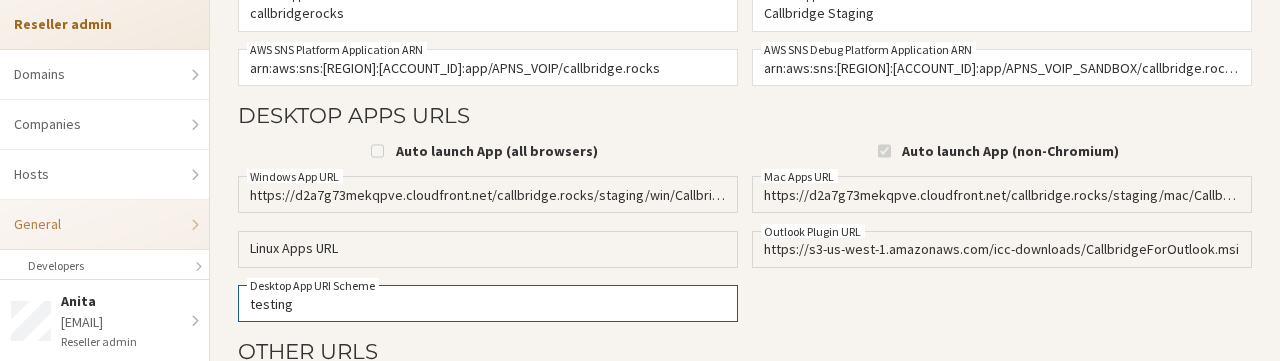 click on "testing" at bounding box center (488, 303) 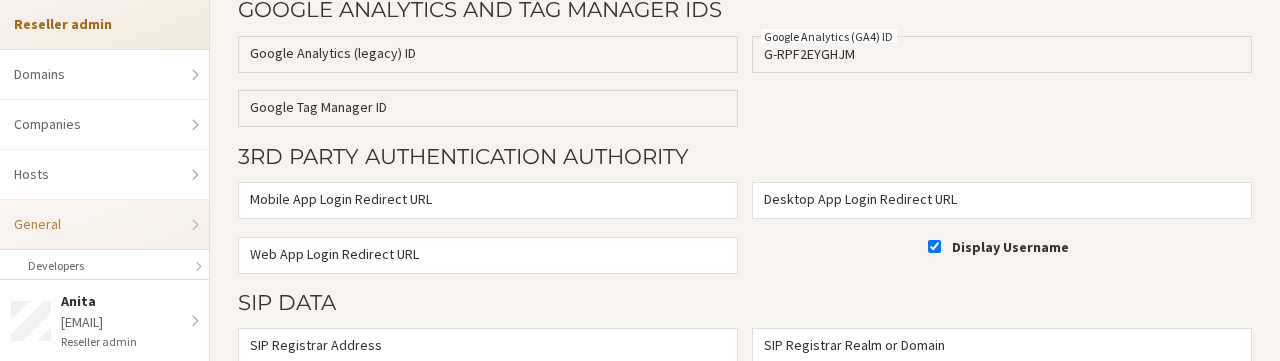 scroll, scrollTop: 1318, scrollLeft: 0, axis: vertical 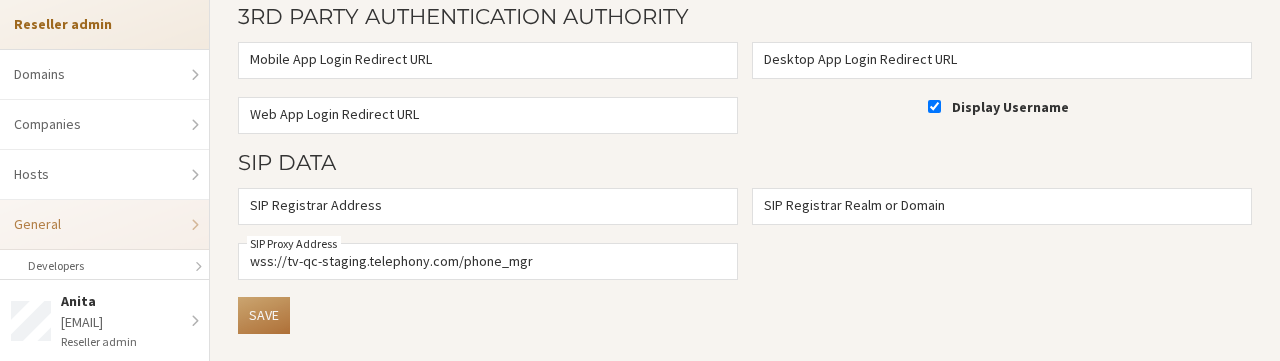 click on "Save" at bounding box center (264, 315) 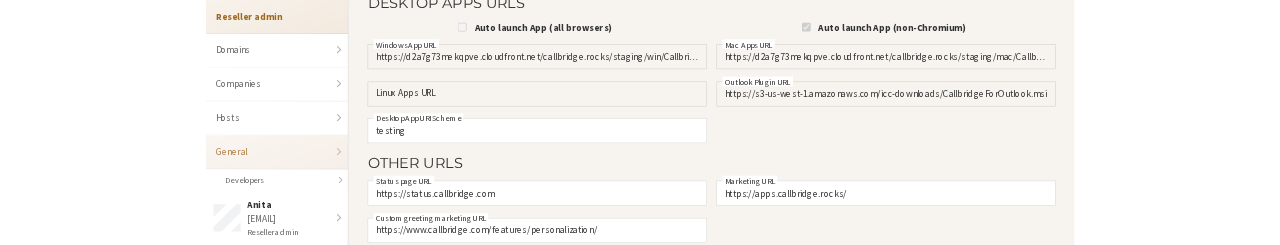 scroll, scrollTop: 804, scrollLeft: 0, axis: vertical 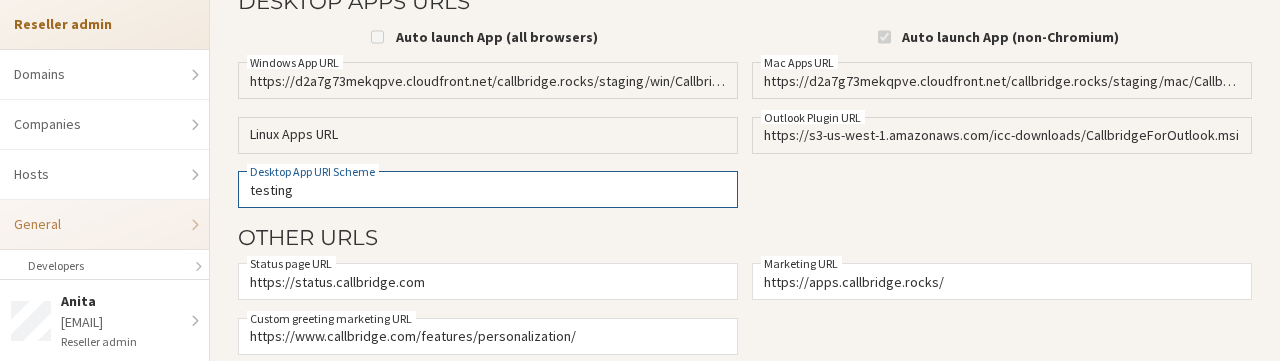 click on "testing" at bounding box center (488, 189) 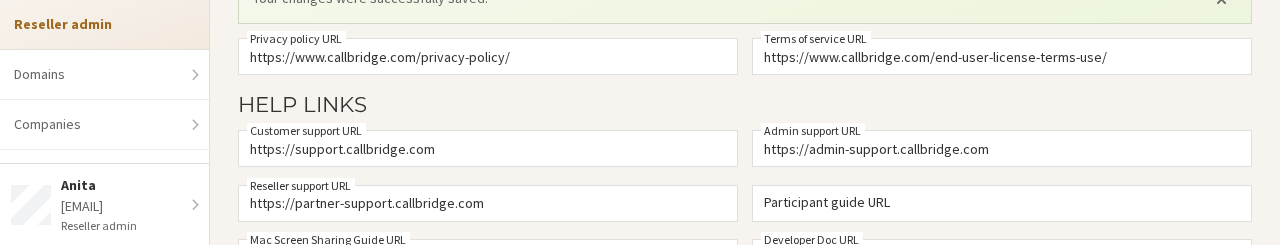 scroll, scrollTop: 0, scrollLeft: 0, axis: both 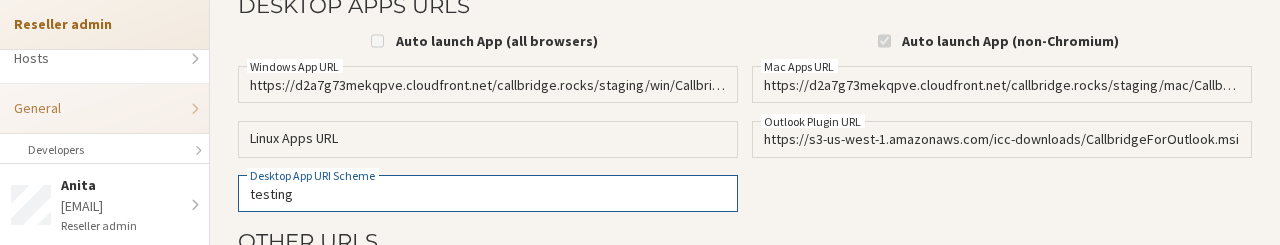 click on "testing" at bounding box center [488, 193] 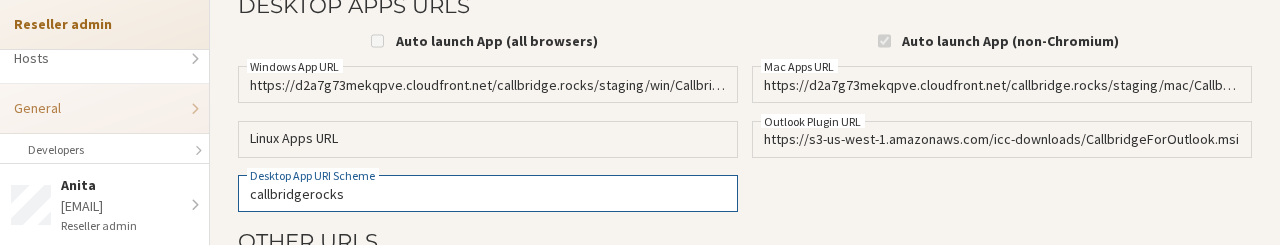 click on "callbridgerocks" at bounding box center (488, 193) 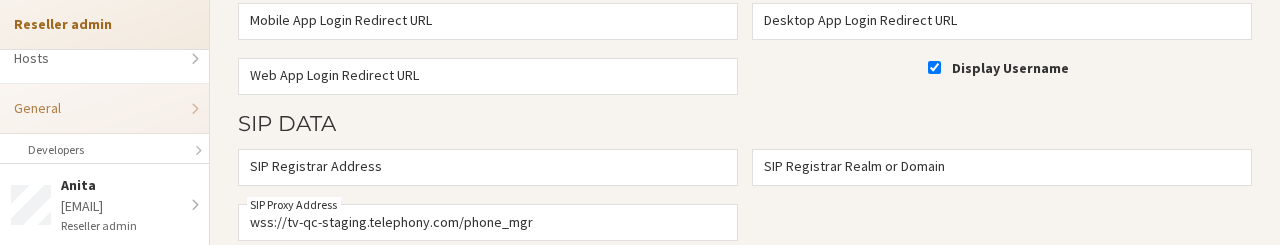 scroll, scrollTop: 1370, scrollLeft: 0, axis: vertical 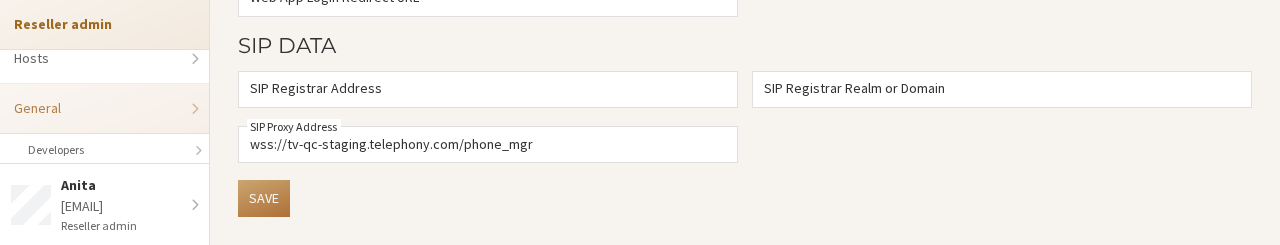 click on "Save" 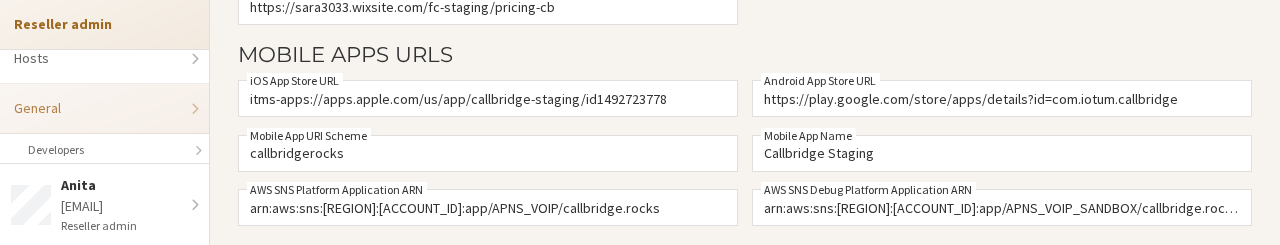 scroll, scrollTop: 556, scrollLeft: 0, axis: vertical 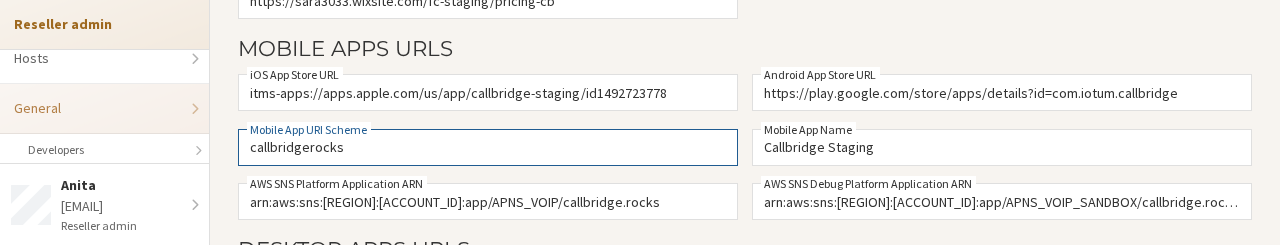 click on "callbridgerocks" at bounding box center [488, 147] 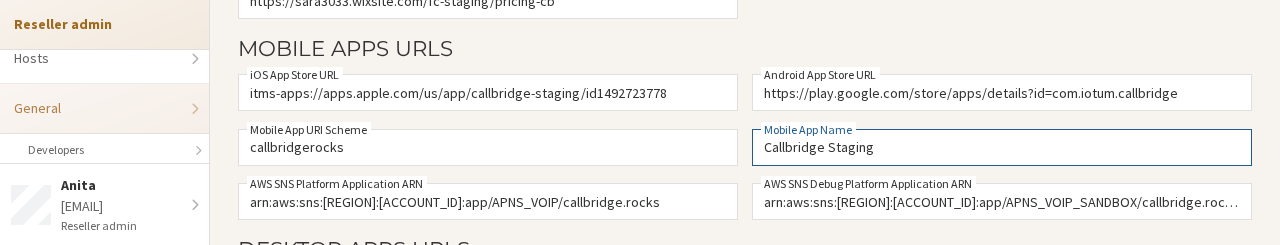 click on "Callbridge Staging" at bounding box center (1002, 147) 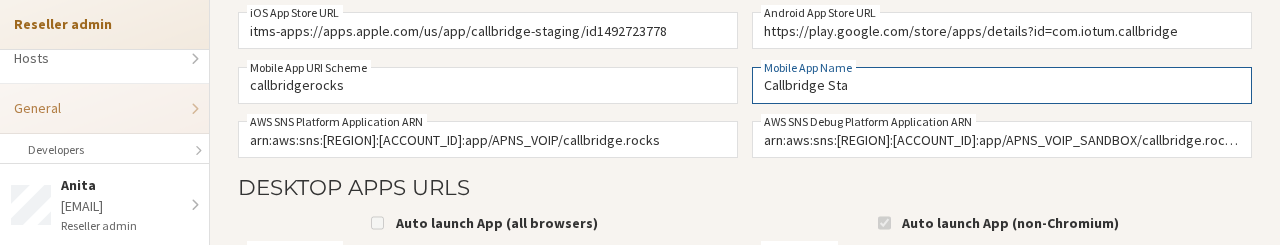 scroll, scrollTop: 634, scrollLeft: 0, axis: vertical 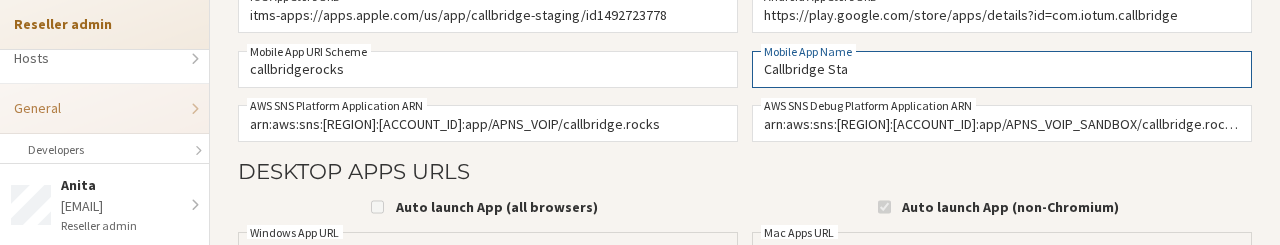 type on "Callbridge Sta" 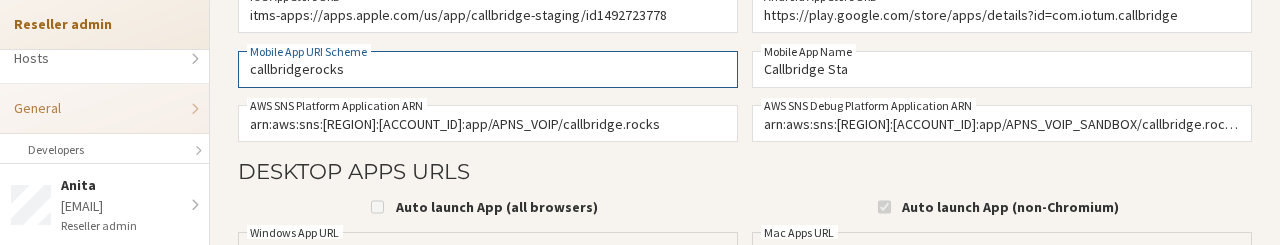 drag, startPoint x: 400, startPoint y: 70, endPoint x: 238, endPoint y: 59, distance: 162.37303 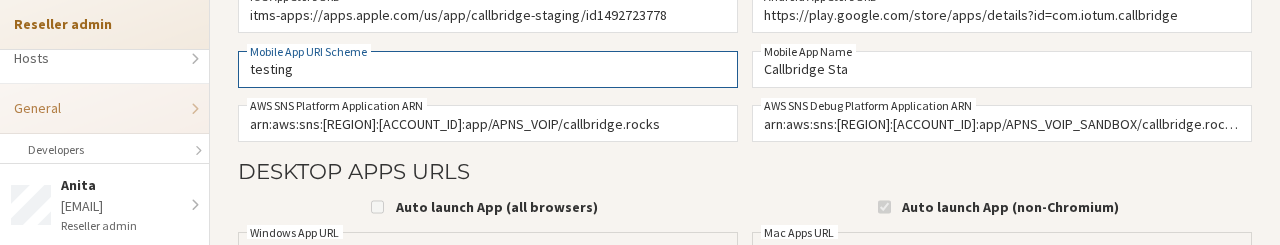 type on "testing" 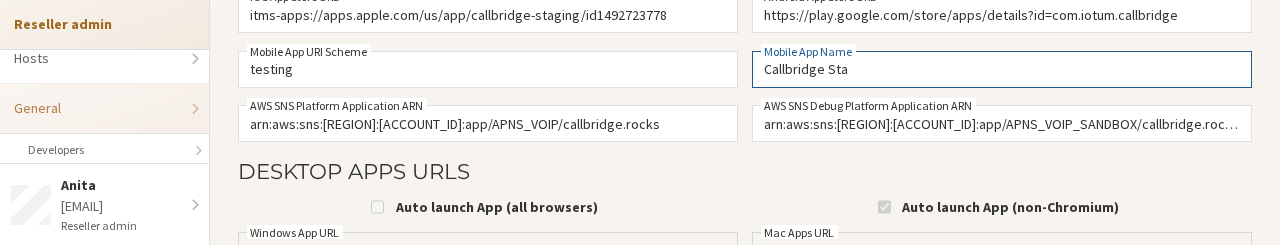 click on "Callbridge Sta" at bounding box center [1002, 69] 